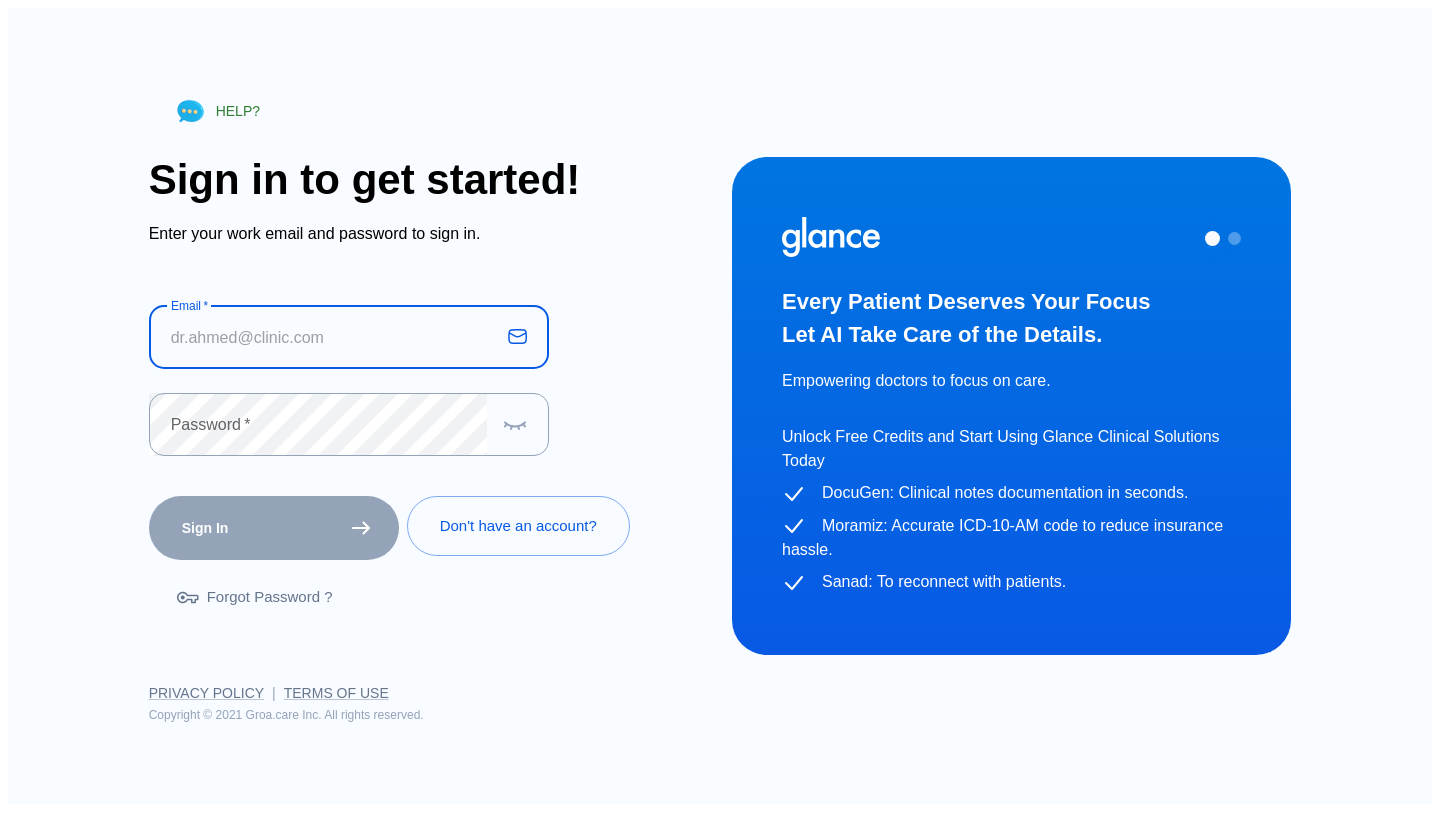 scroll, scrollTop: 0, scrollLeft: 0, axis: both 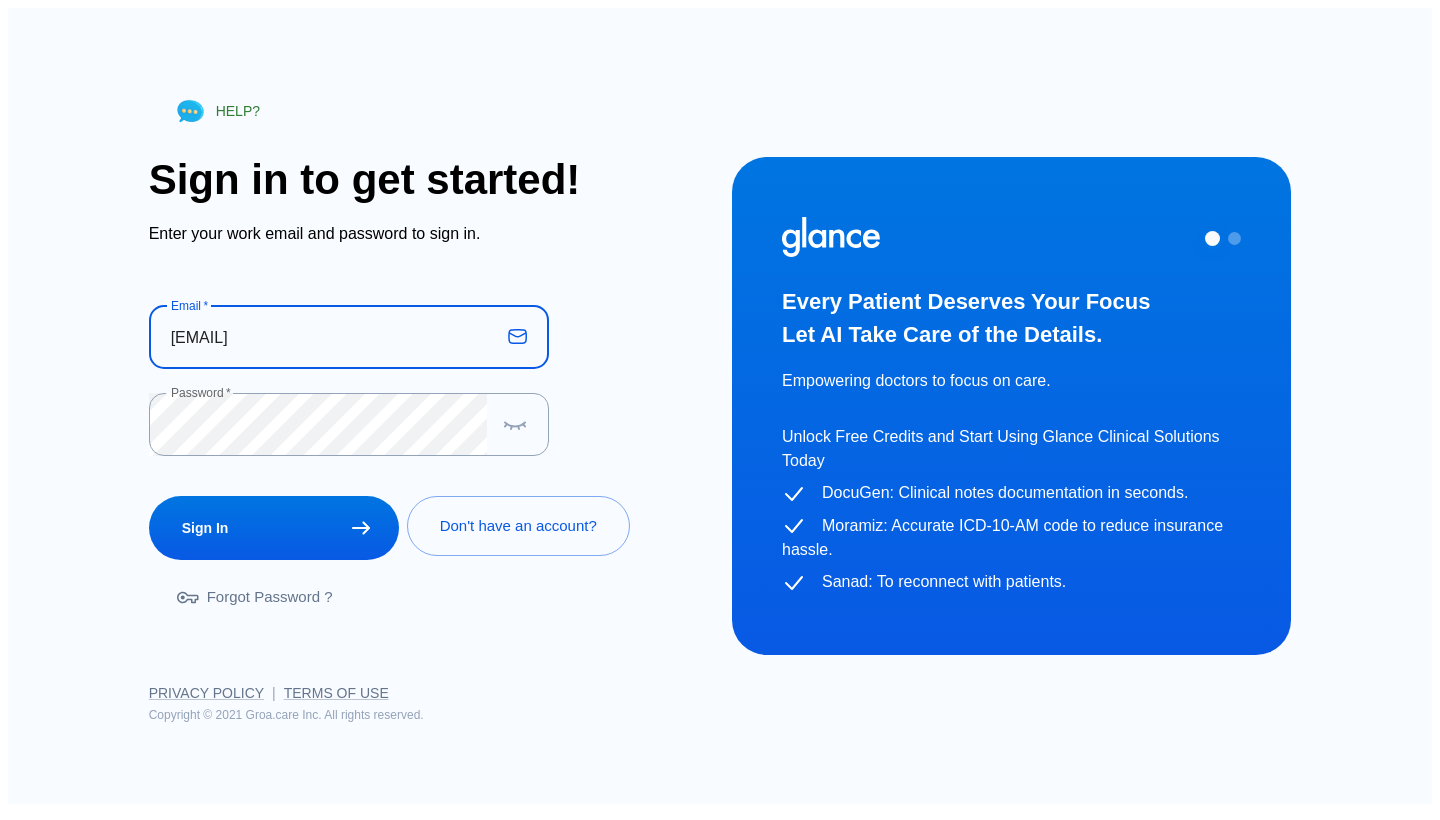 click on "Sign In" at bounding box center [274, 528] 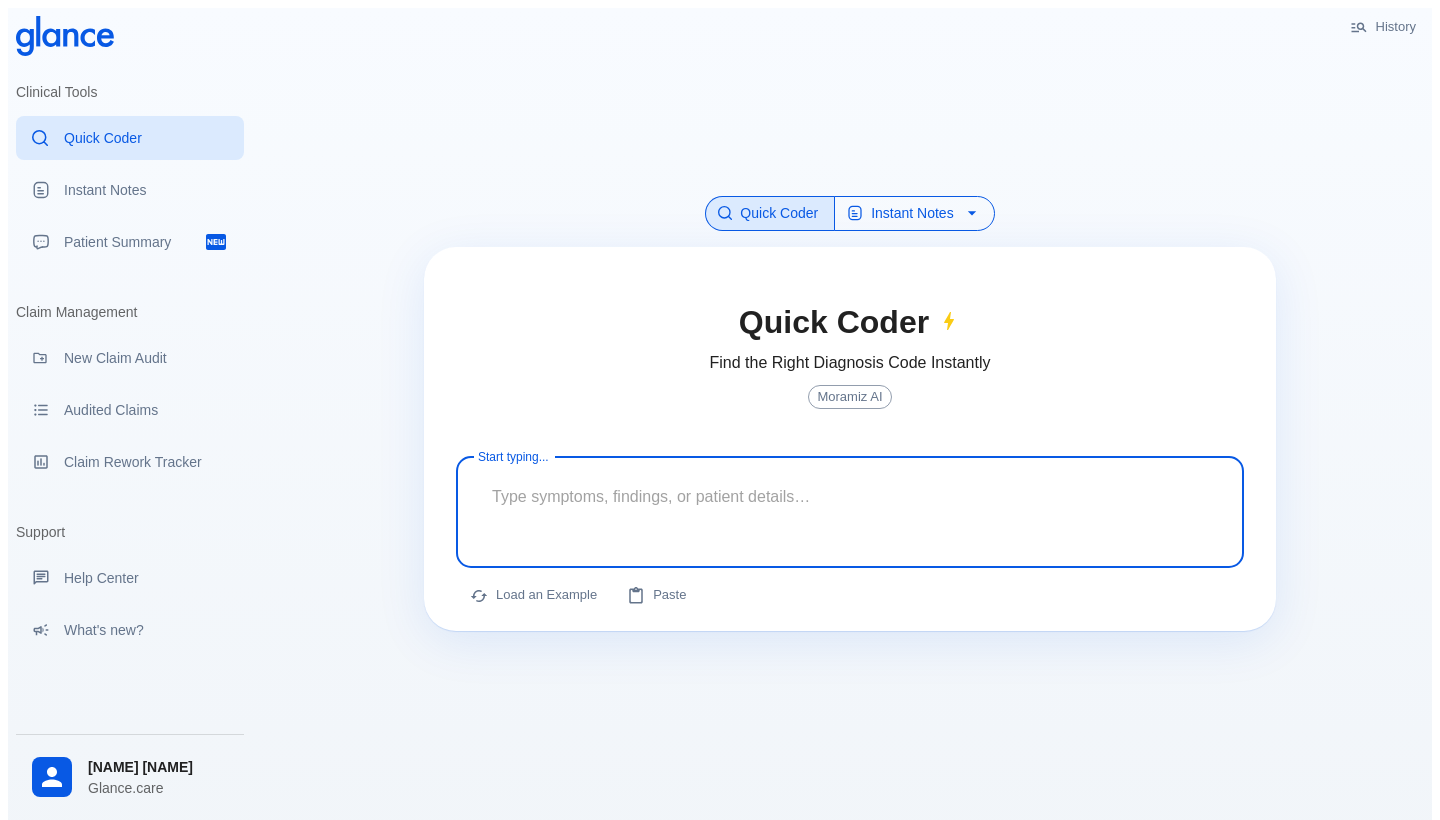 click on "Instant Notes" at bounding box center [914, 213] 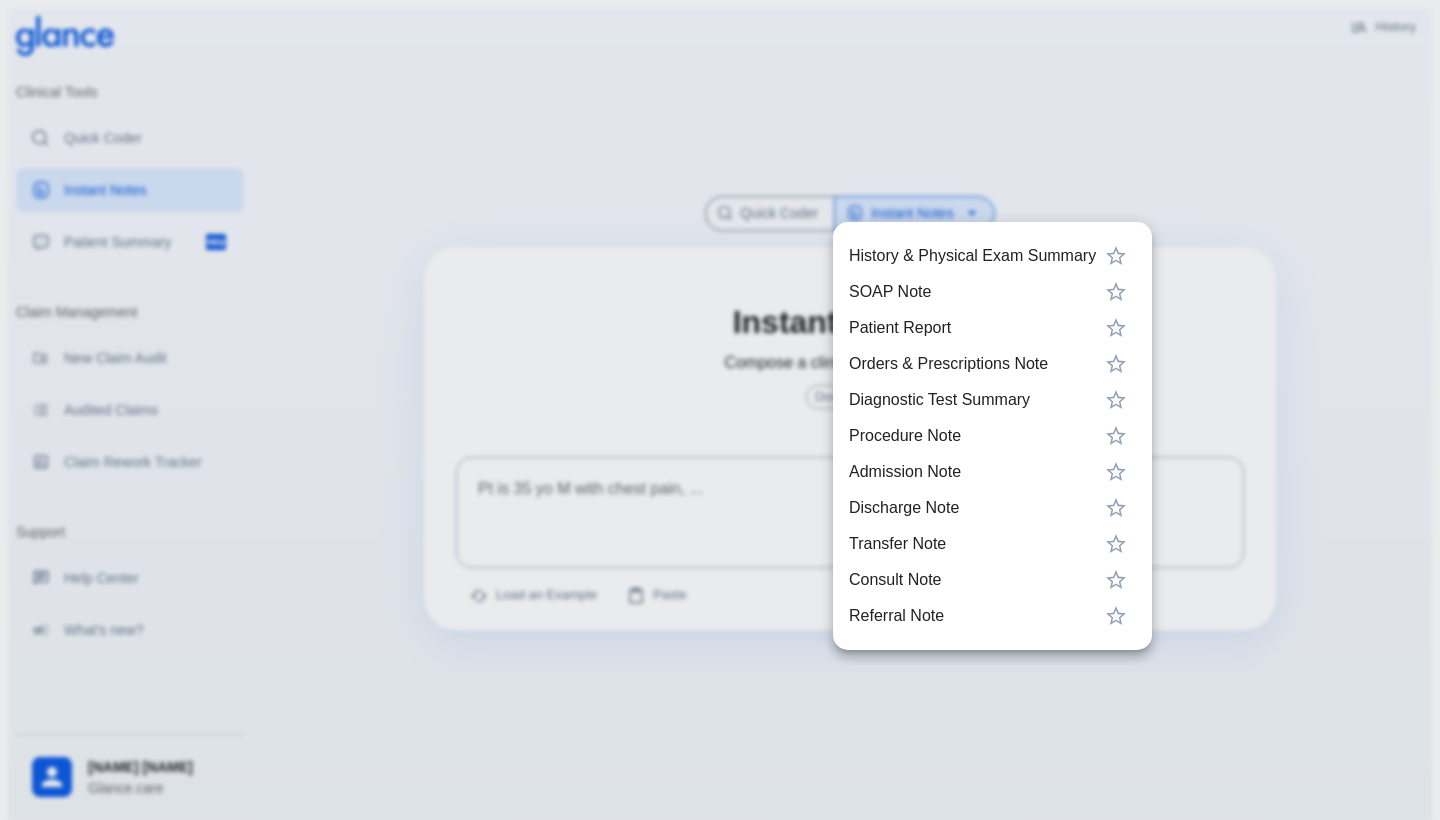 click at bounding box center [720, 410] 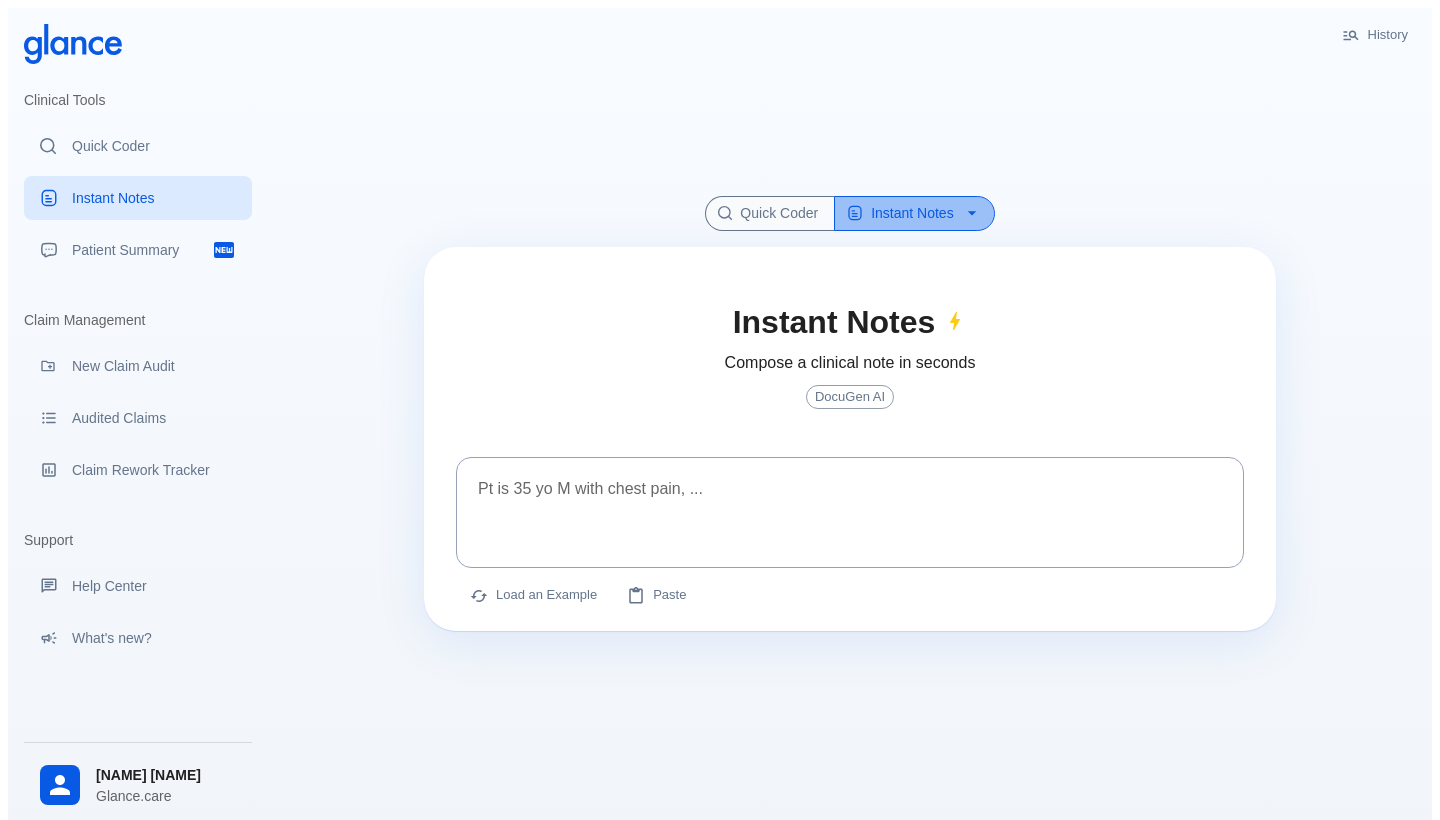 click on "Instant Notes" at bounding box center [914, 213] 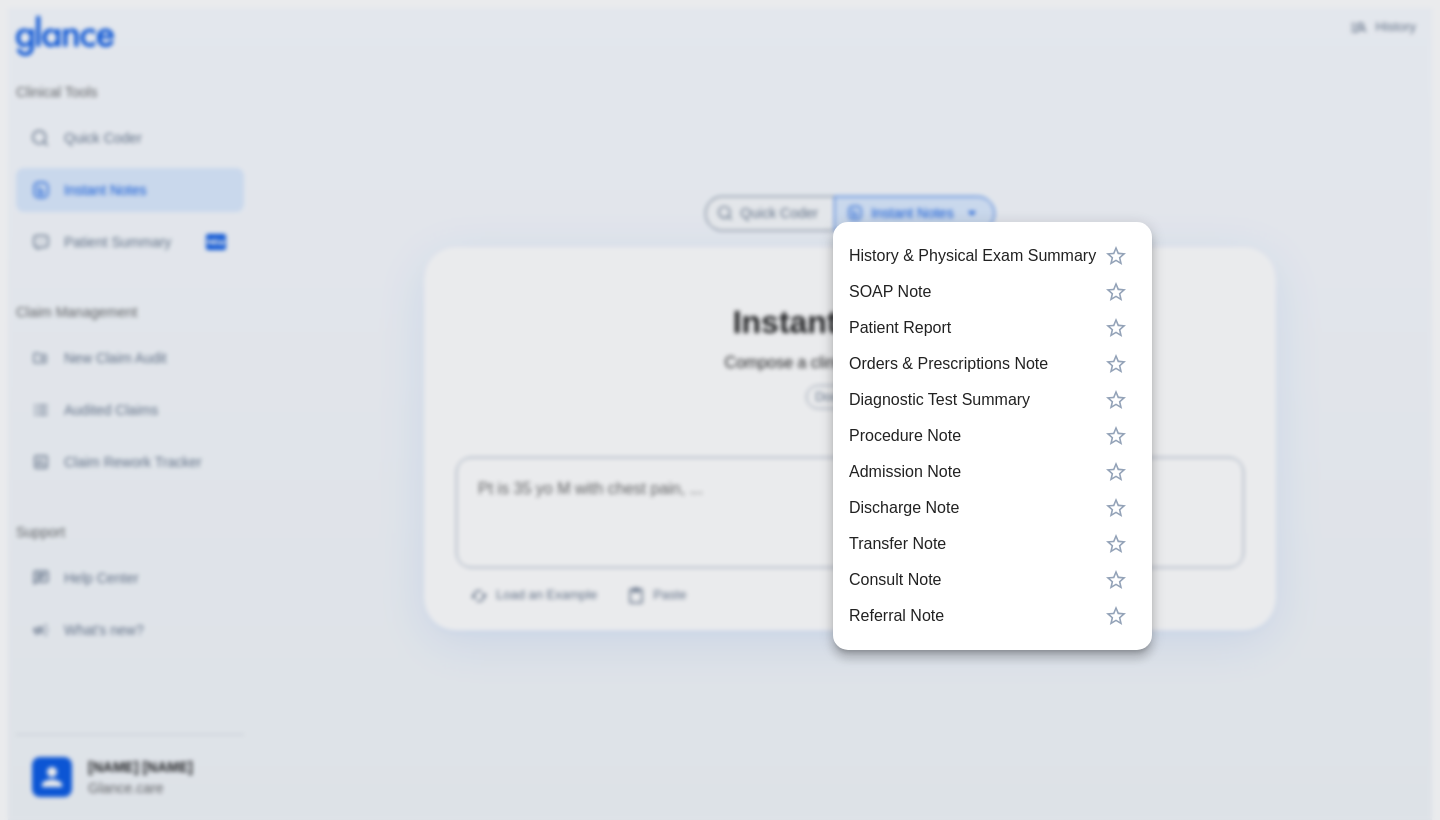 click at bounding box center (720, 410) 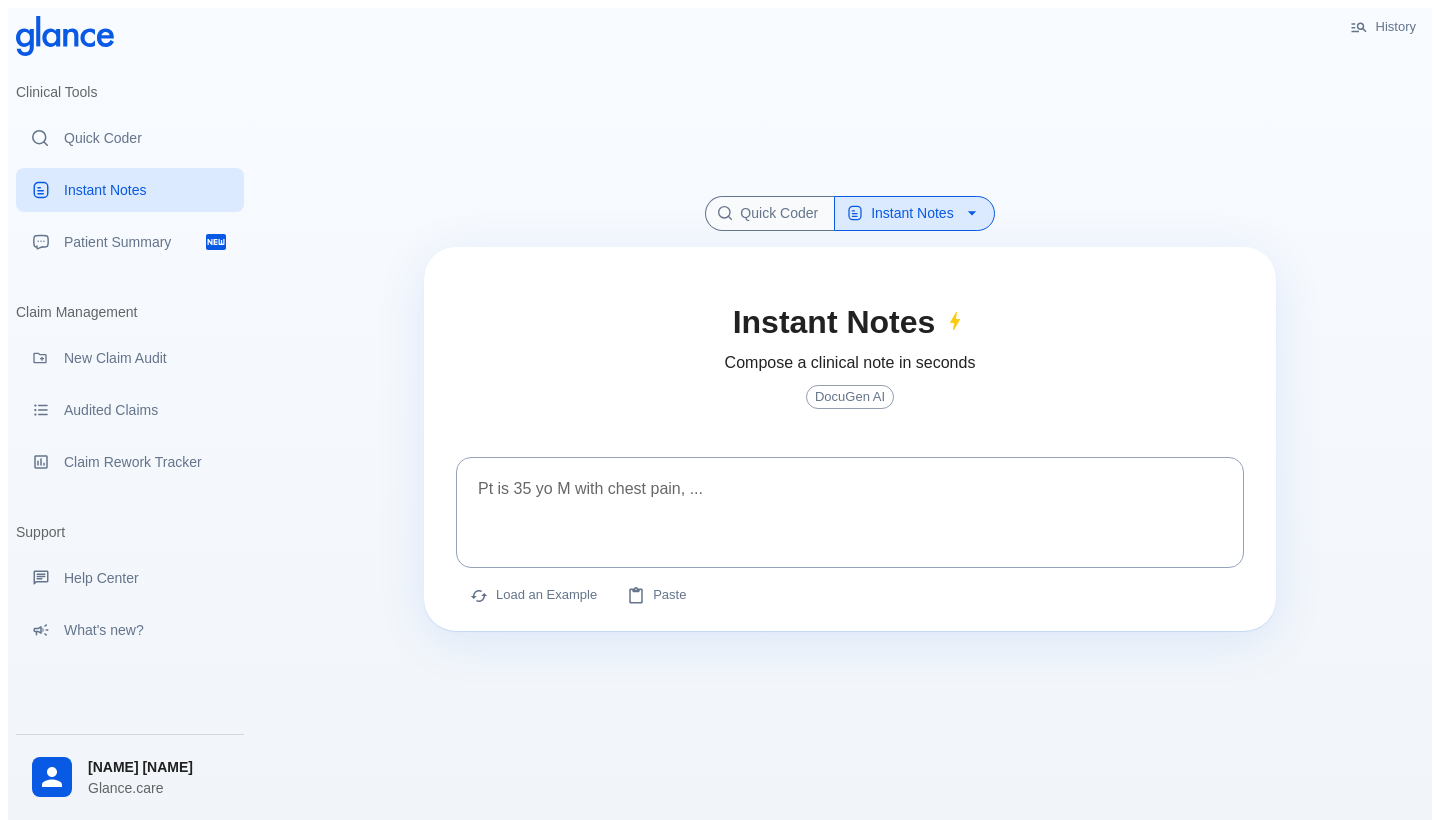 click on "Instant Notes" at bounding box center (914, 213) 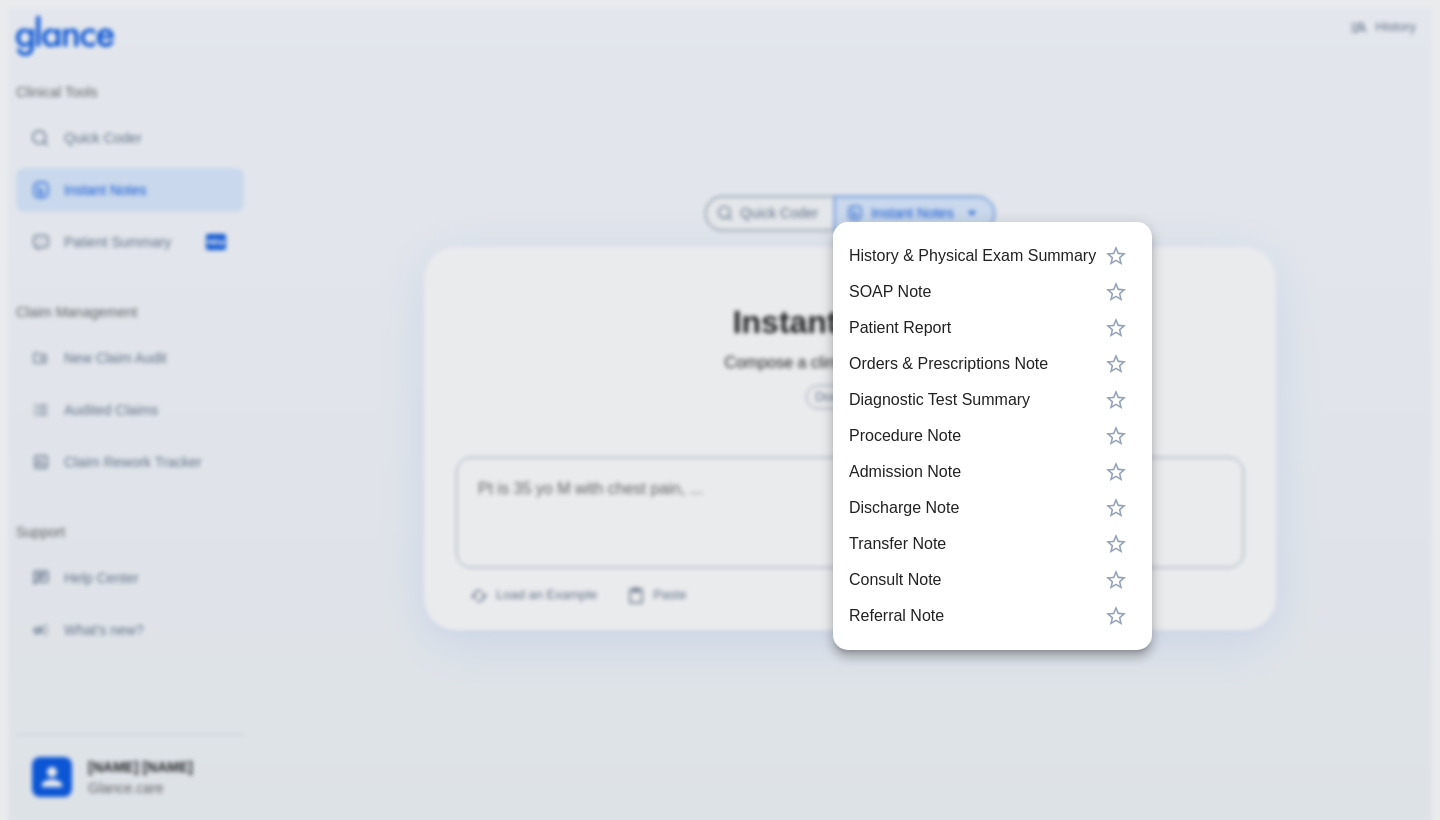 click at bounding box center (720, 410) 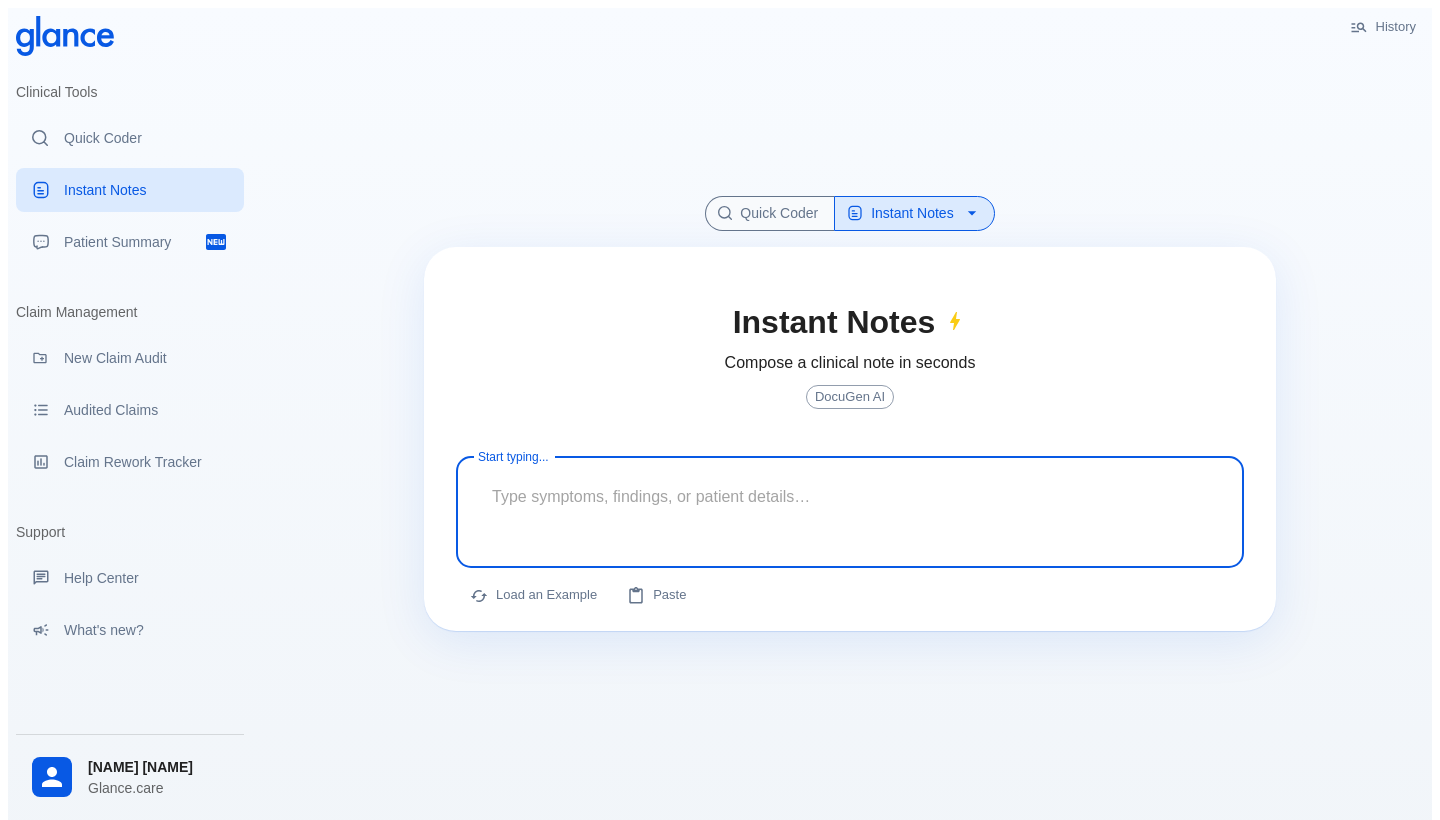 click at bounding box center (850, 496) 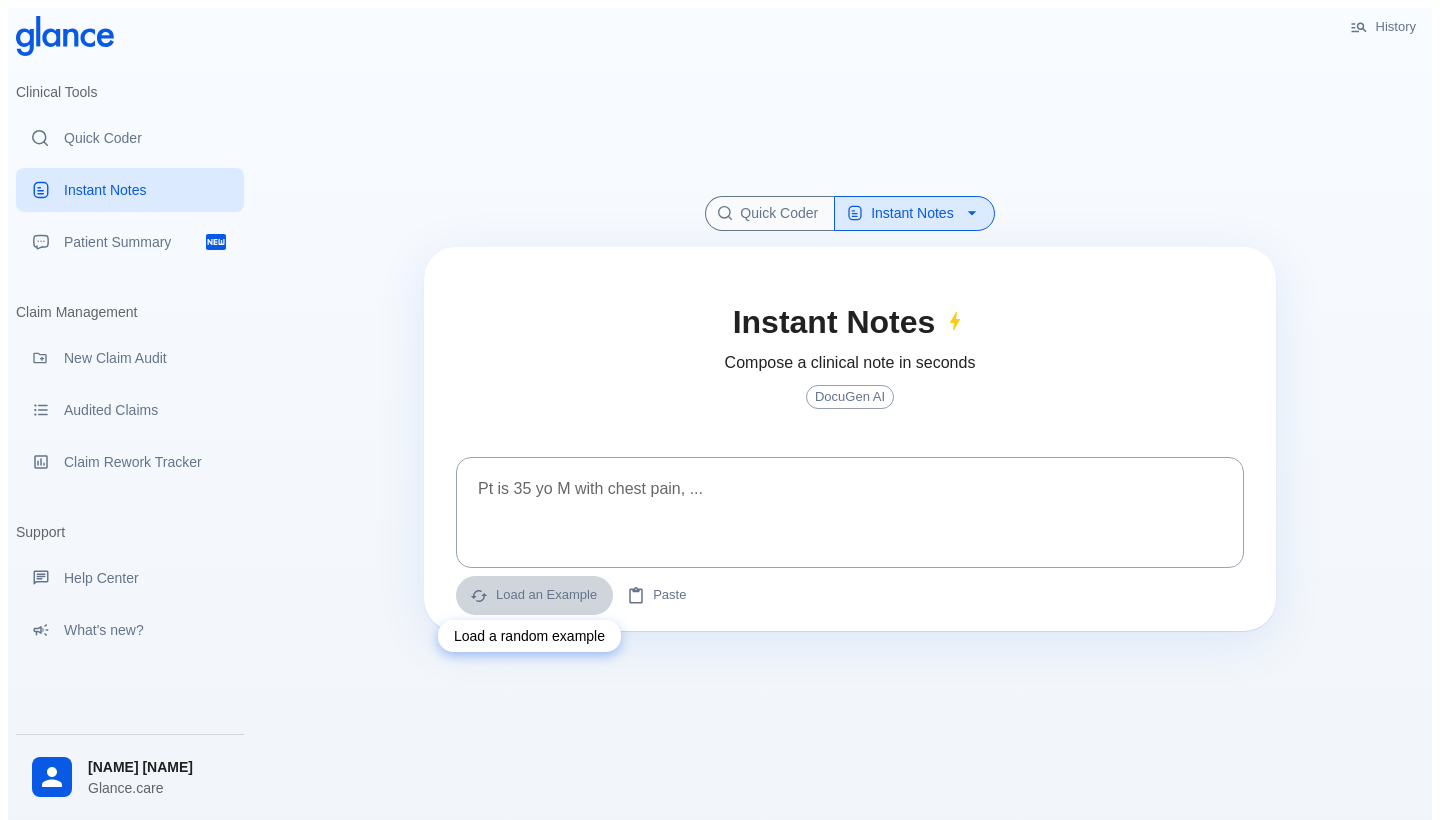 click on "Load an Example" at bounding box center (534, 595) 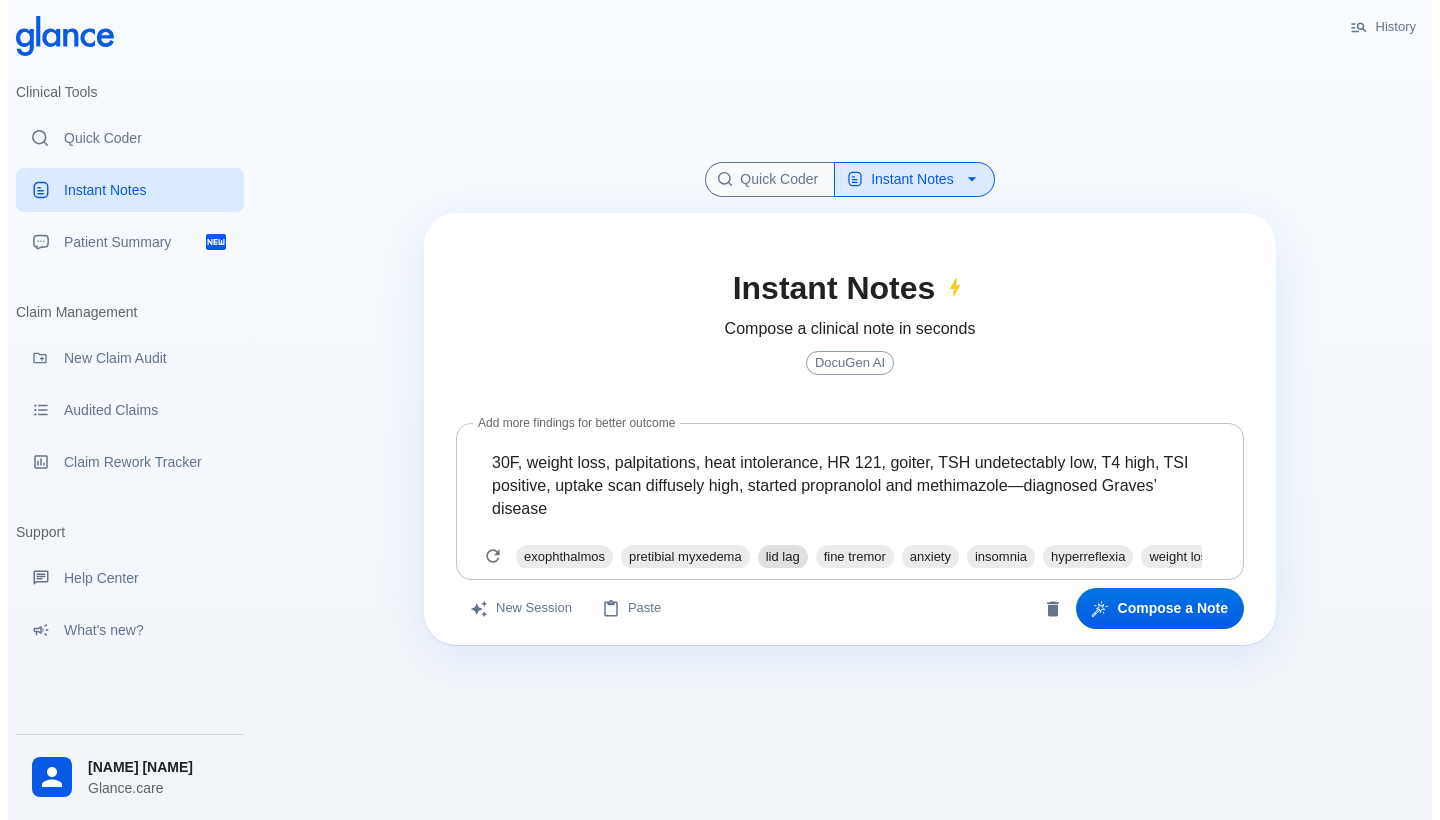 scroll, scrollTop: 45, scrollLeft: 0, axis: vertical 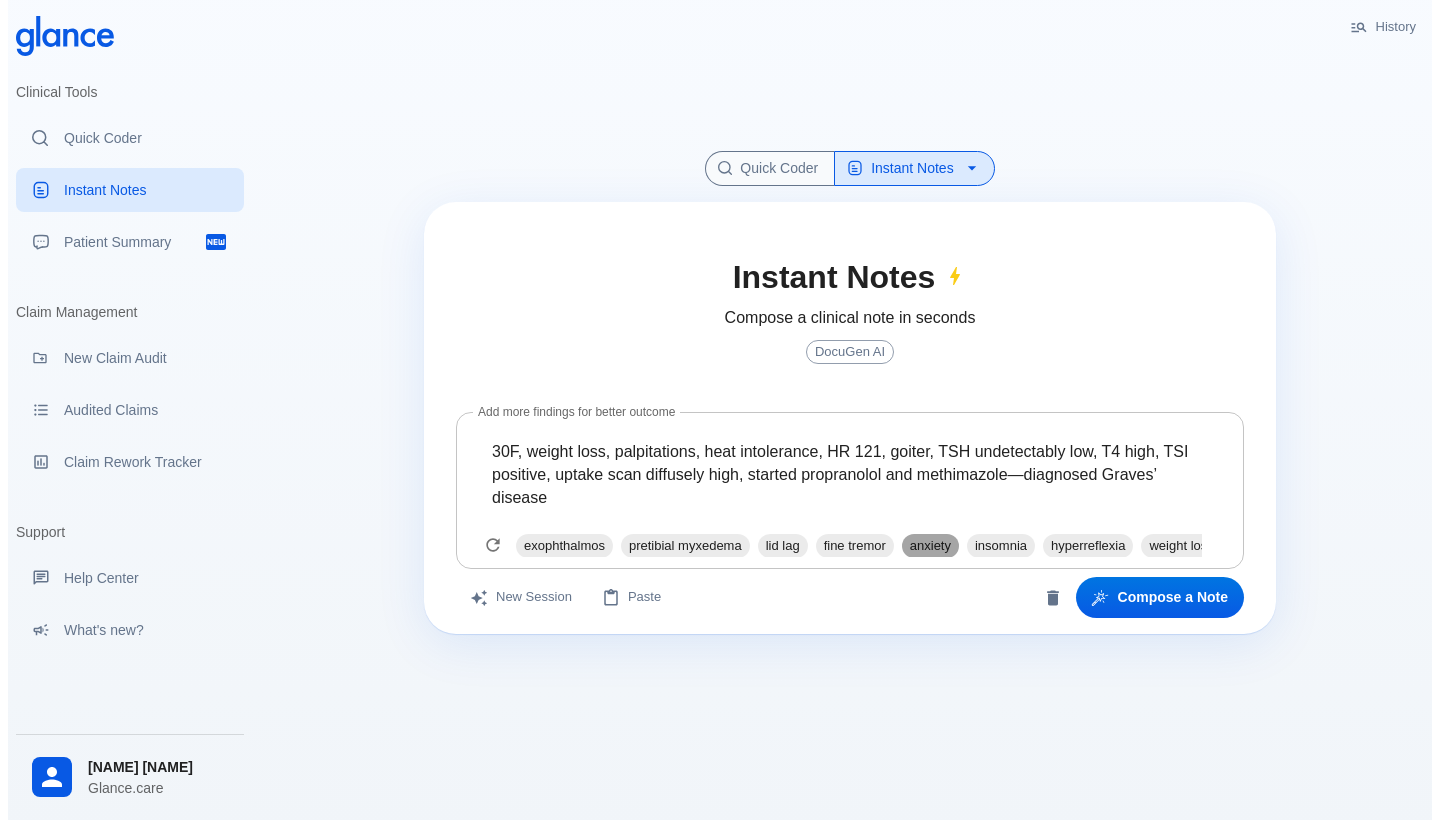 click on "anxiety" at bounding box center [564, 545] 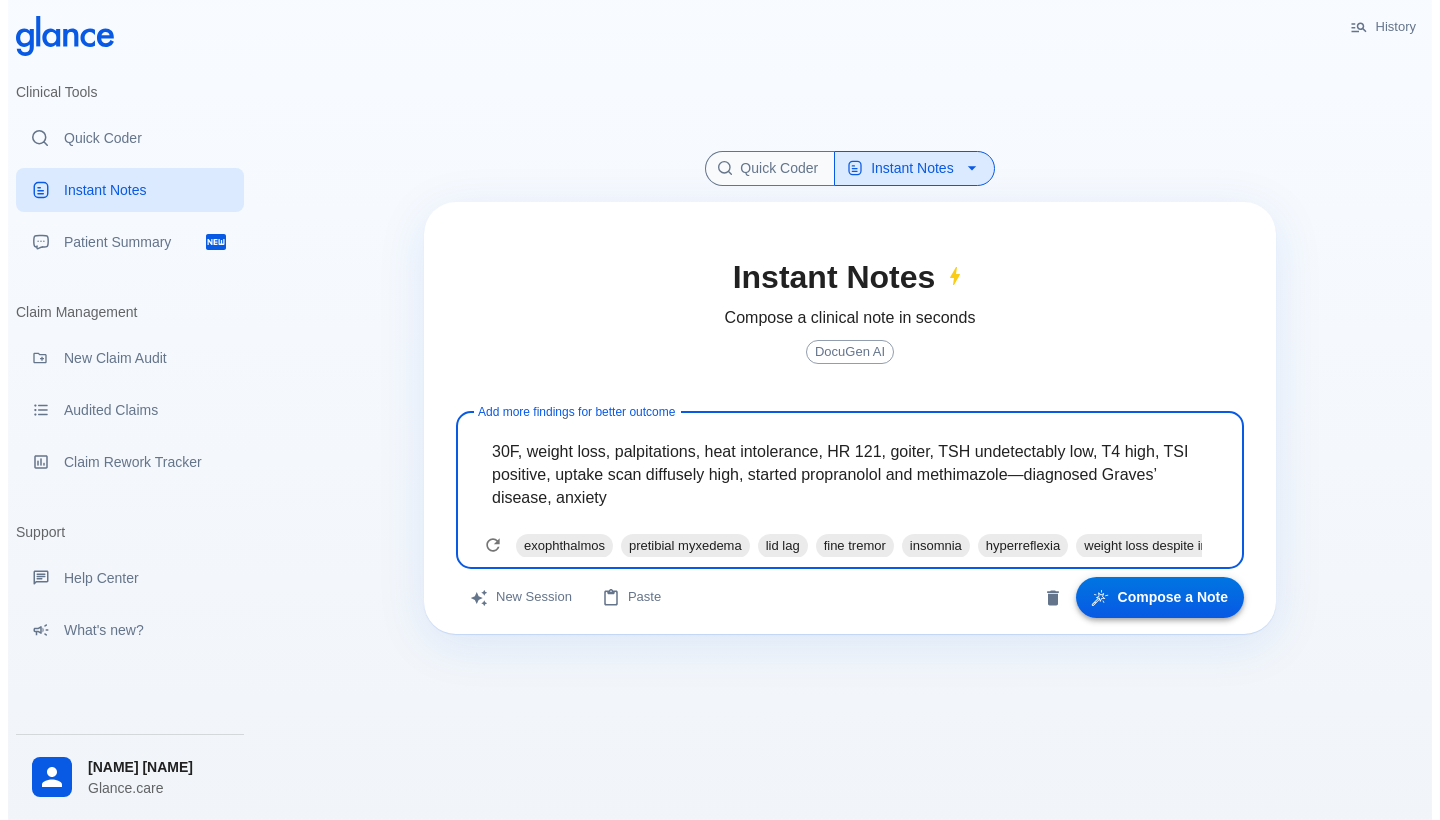 click on "Compose a Note" at bounding box center (1160, 597) 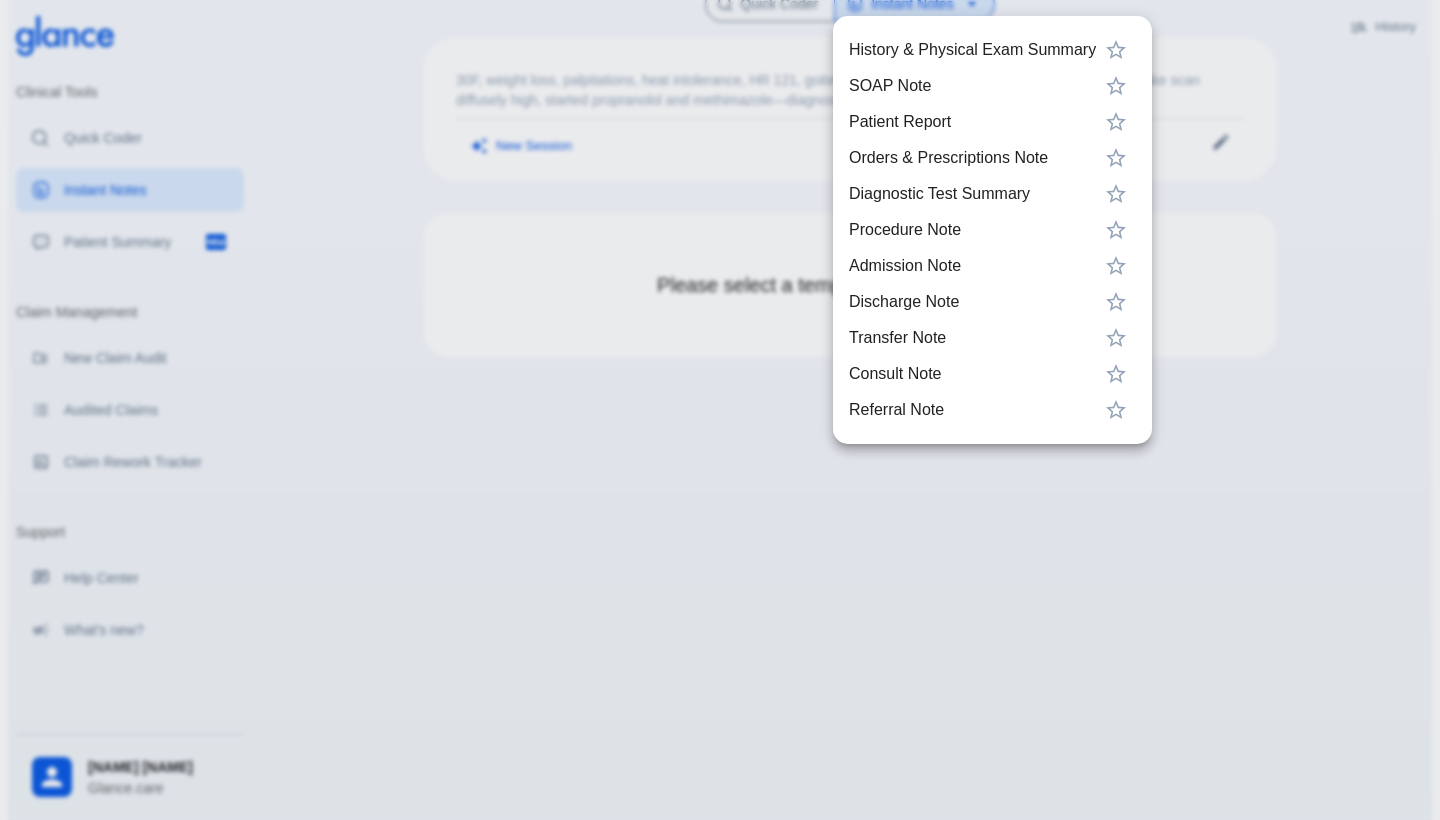 click on "History & Physical Exam Summary" at bounding box center (972, 50) 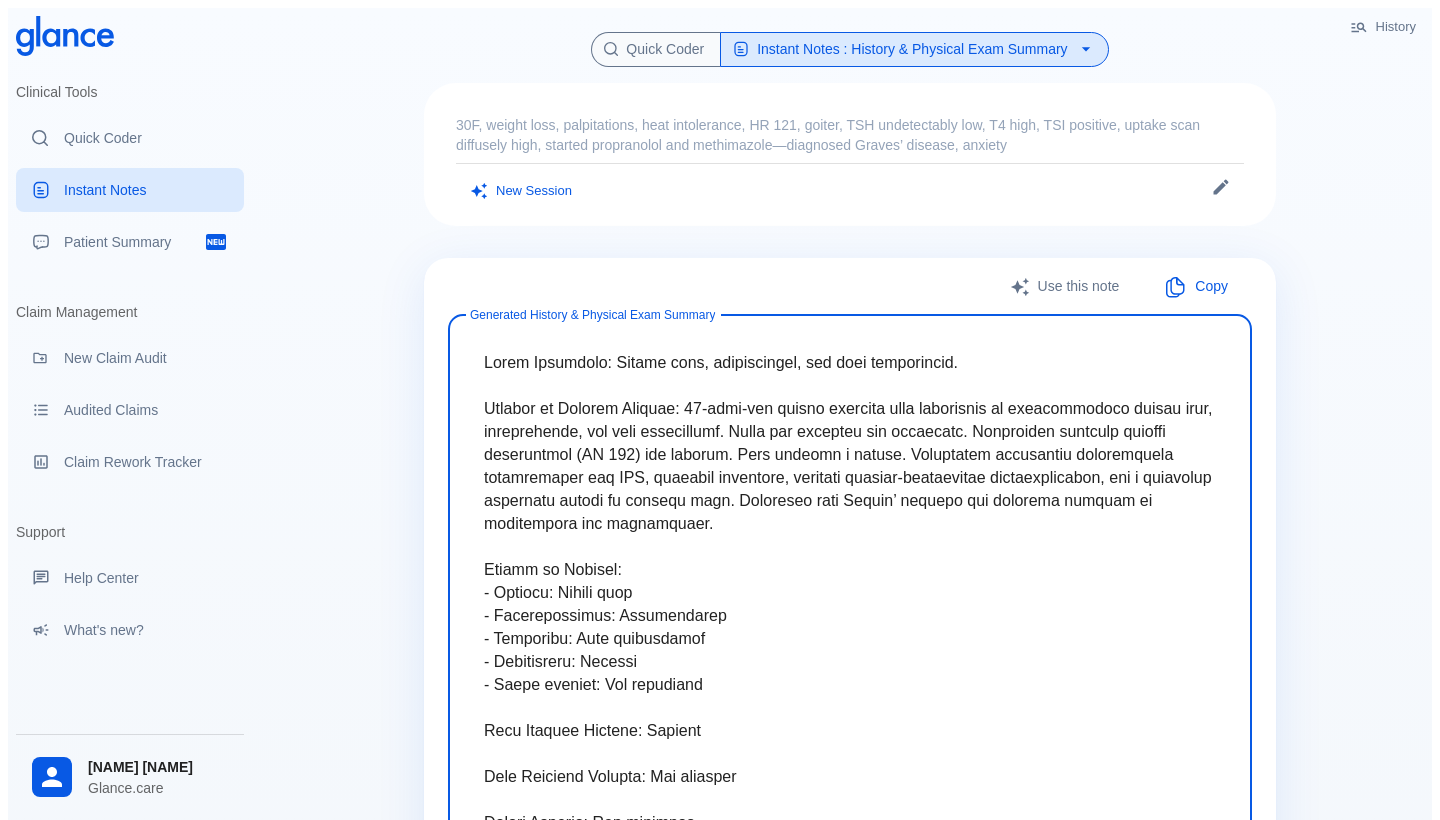 scroll, scrollTop: 0, scrollLeft: 0, axis: both 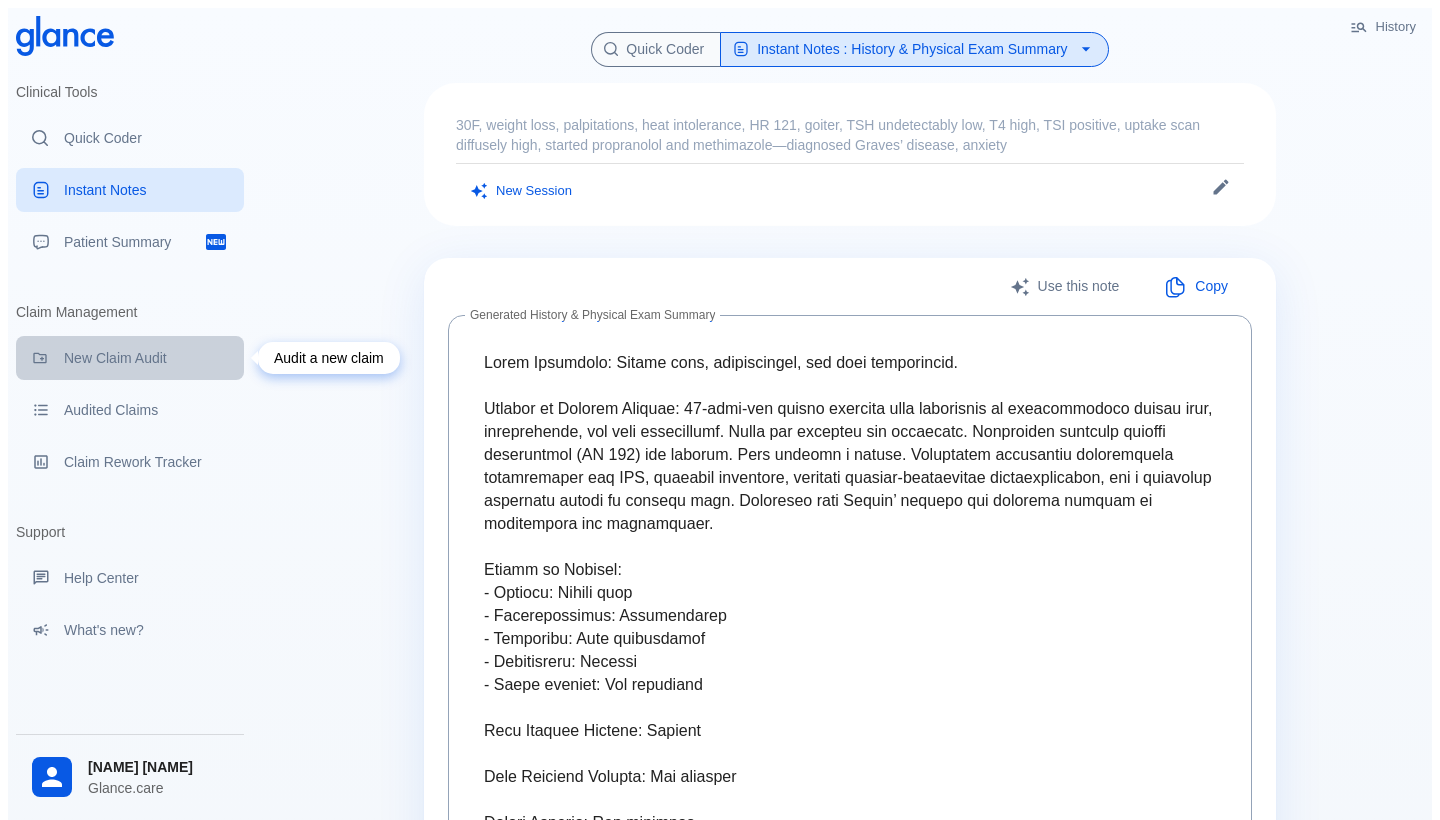 click on "New Claim Audit" at bounding box center (146, 358) 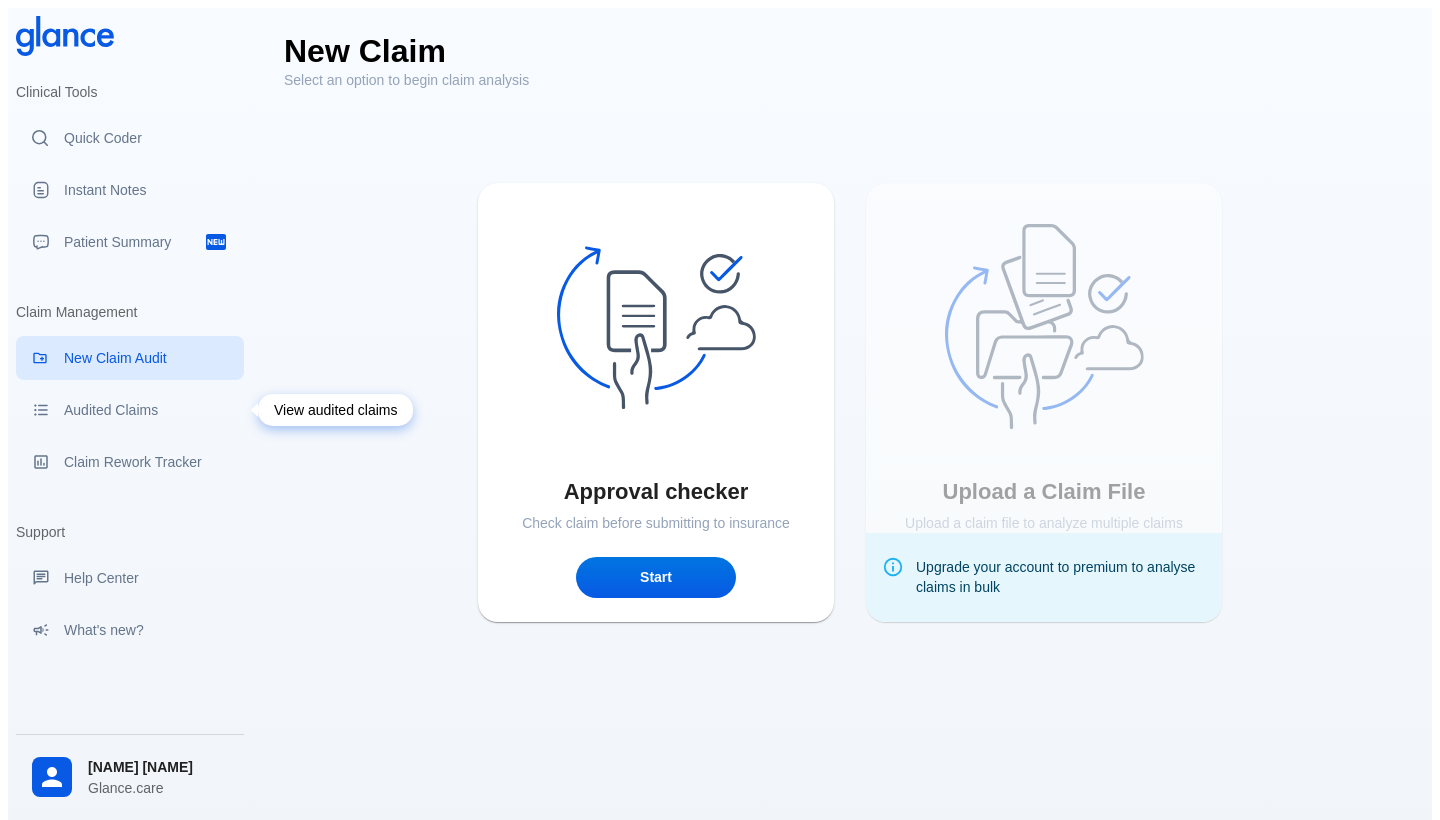 click on "Audited Claims" at bounding box center (130, 410) 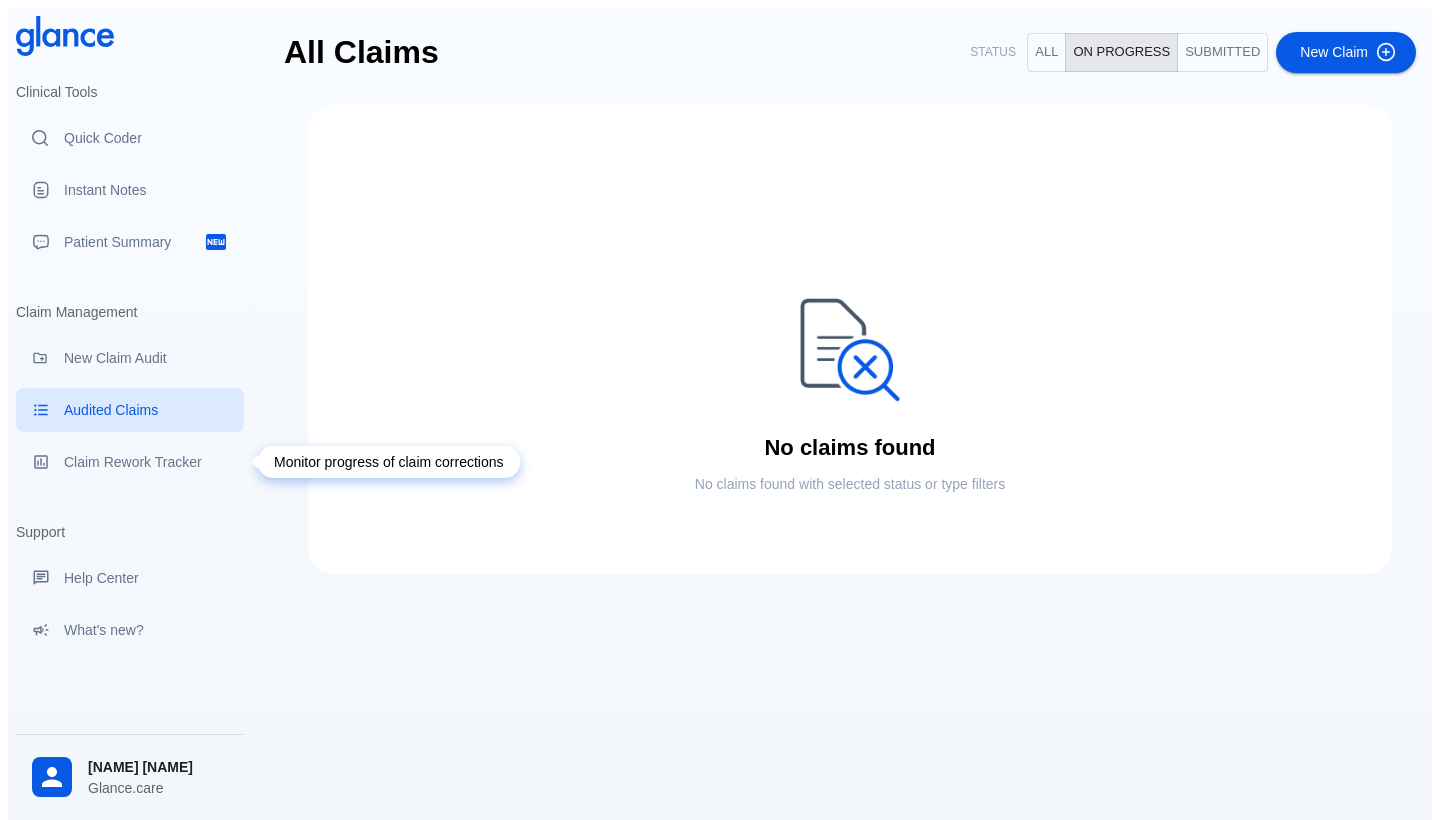 click on "Claim Rework Tracker" at bounding box center (146, 462) 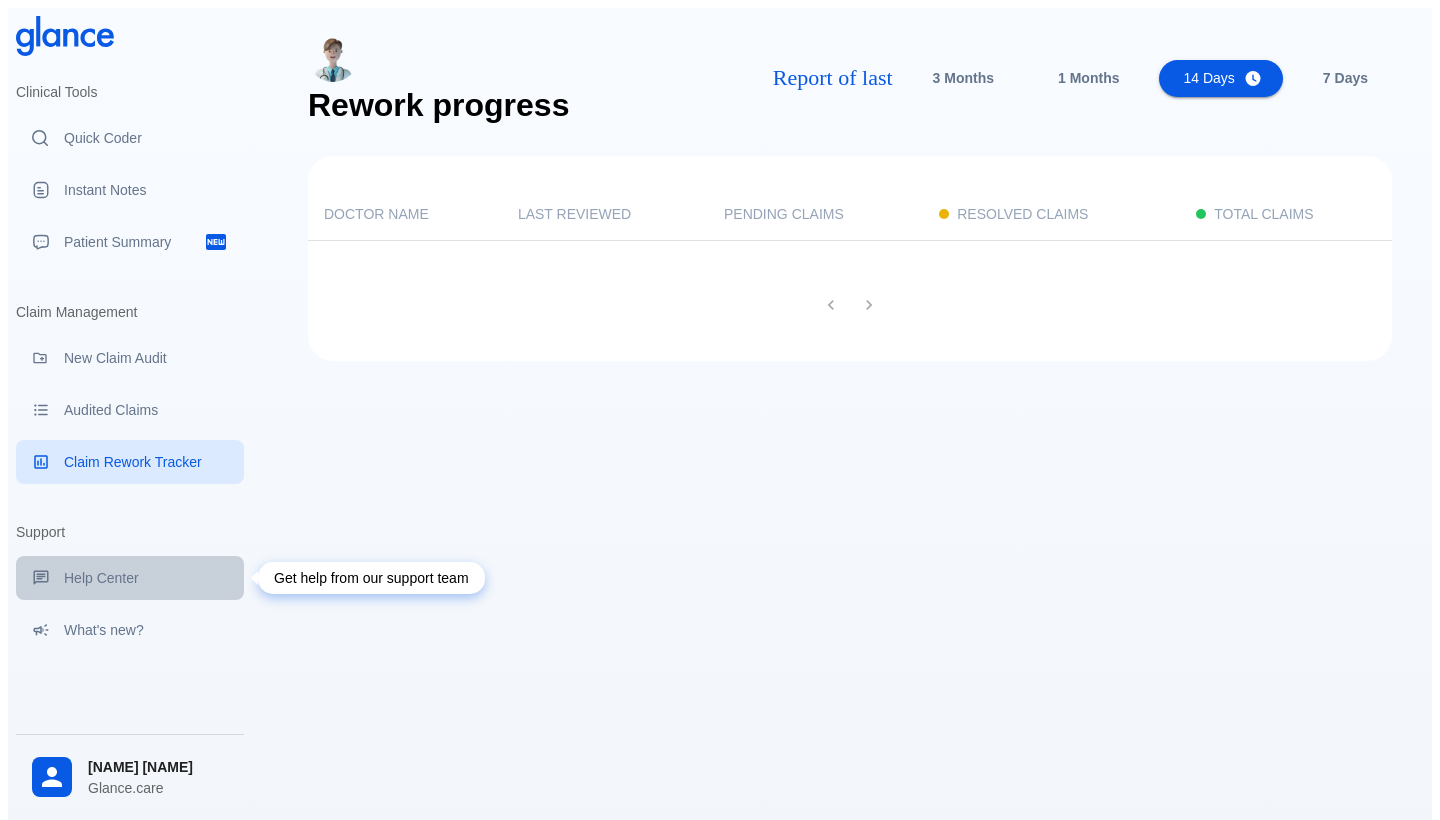click on "Help Center" at bounding box center [146, 578] 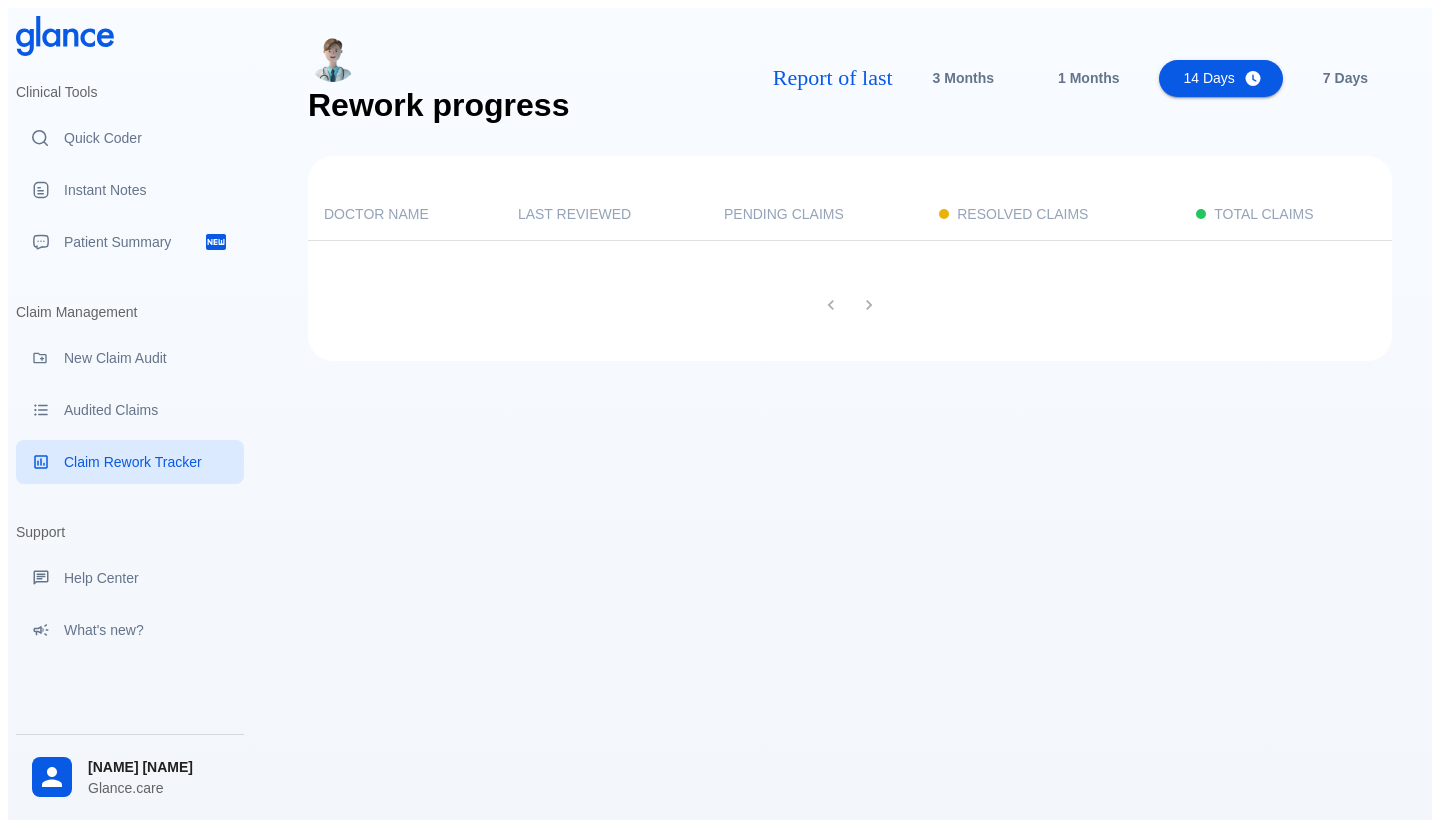 click on "1 Months" at bounding box center [963, 78] 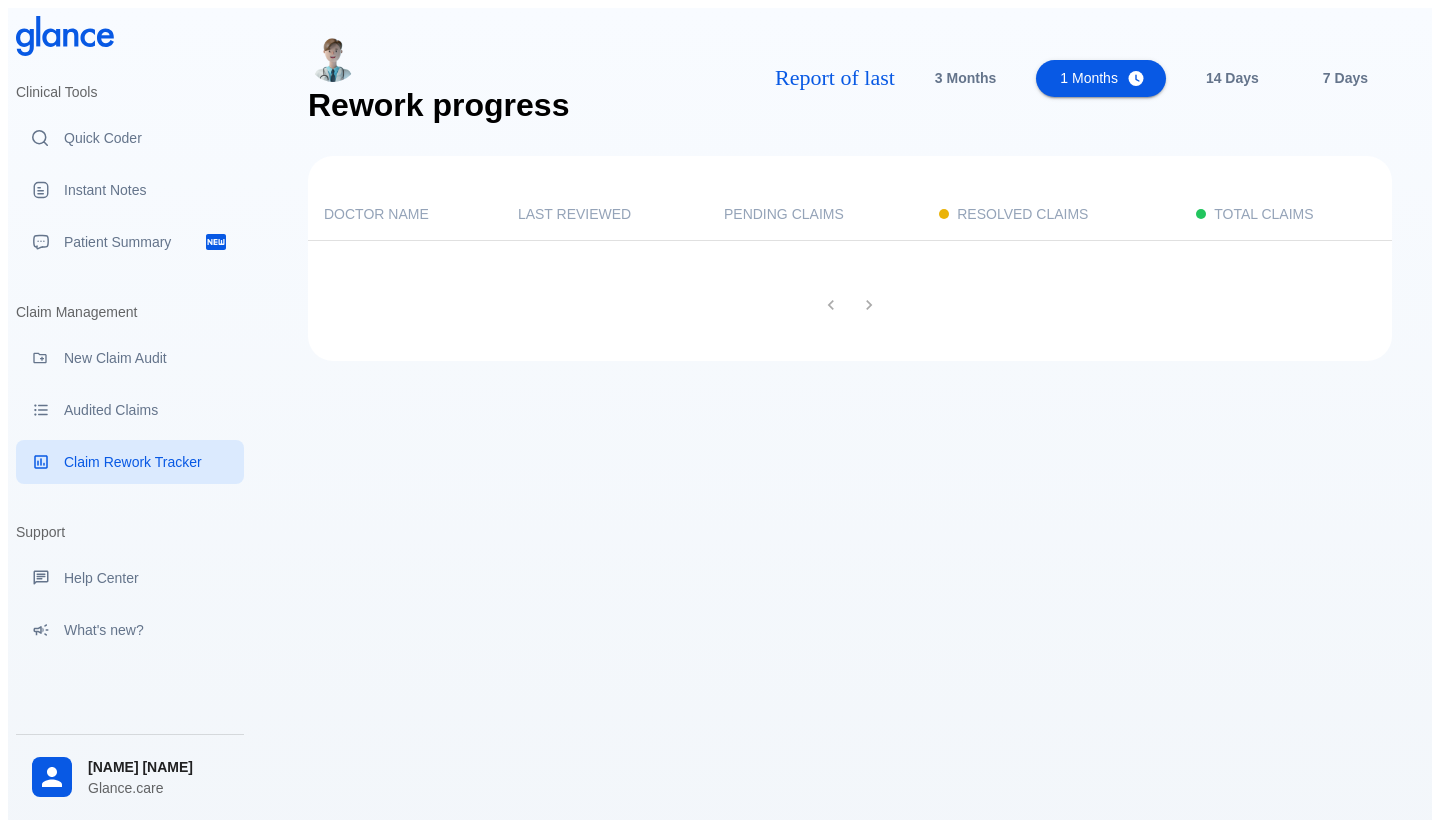 click on "14 Days" at bounding box center [965, 78] 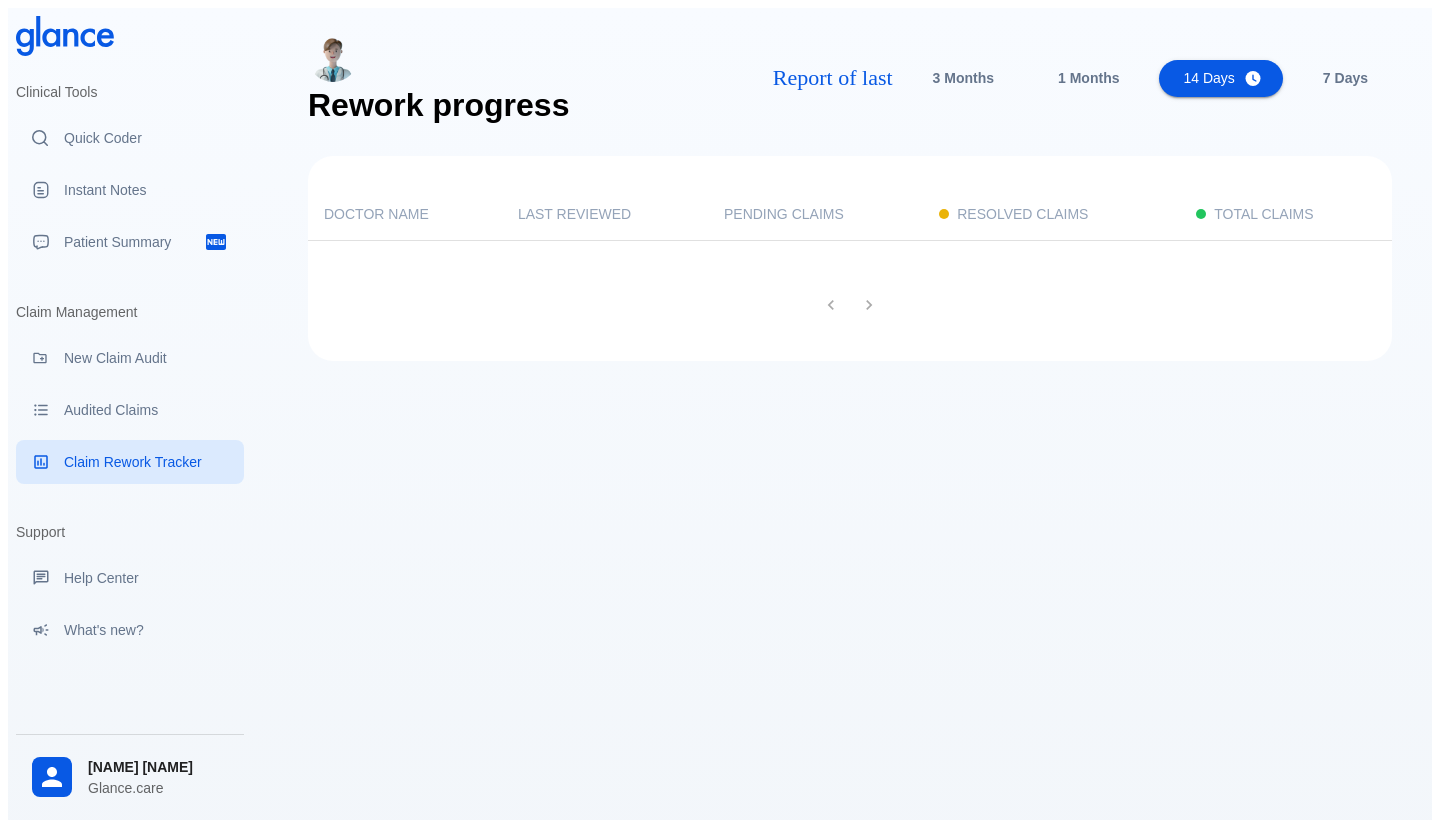 click on "7 Days" at bounding box center [1337, 70] 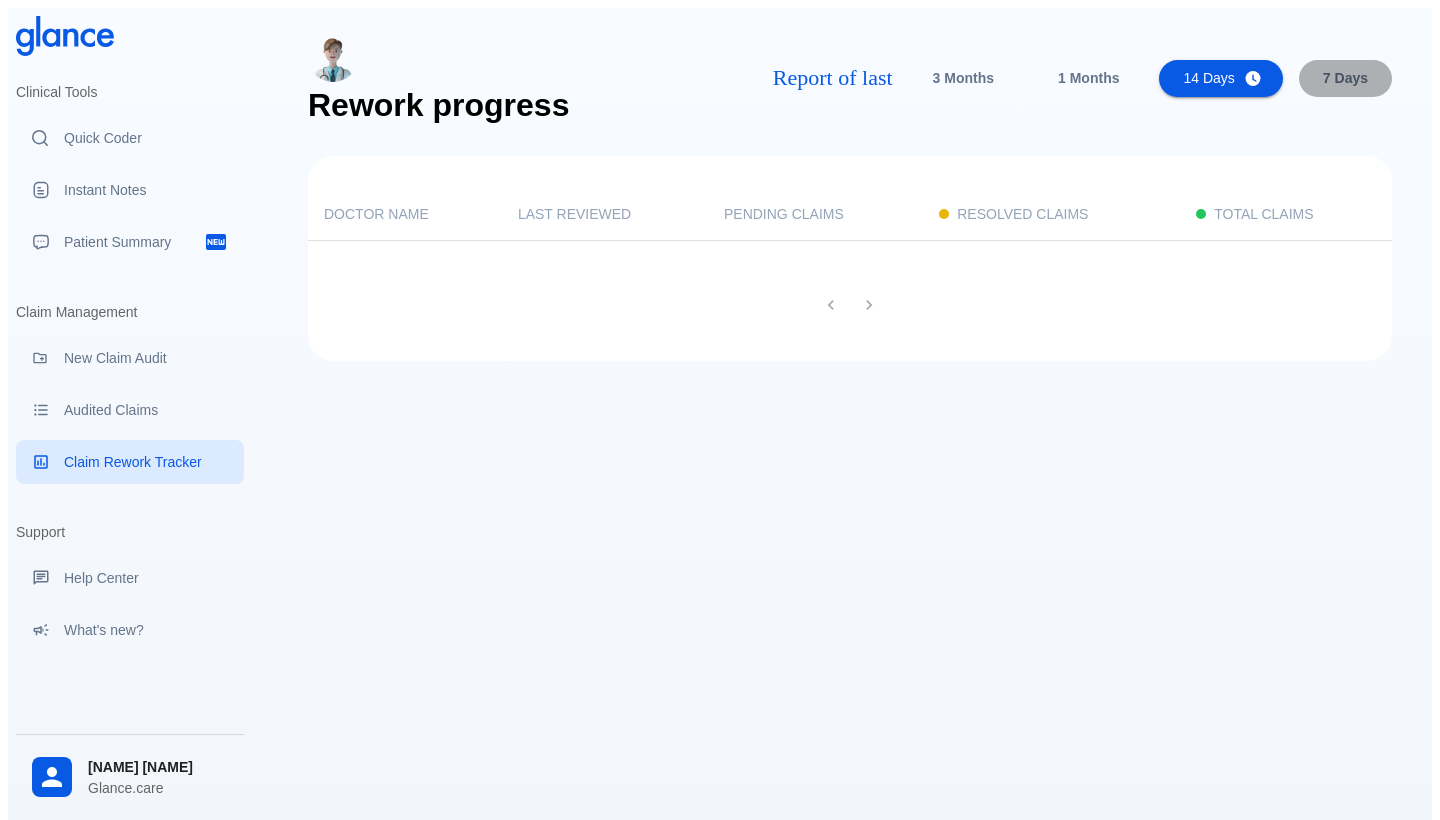 click on "7 Days" at bounding box center (963, 78) 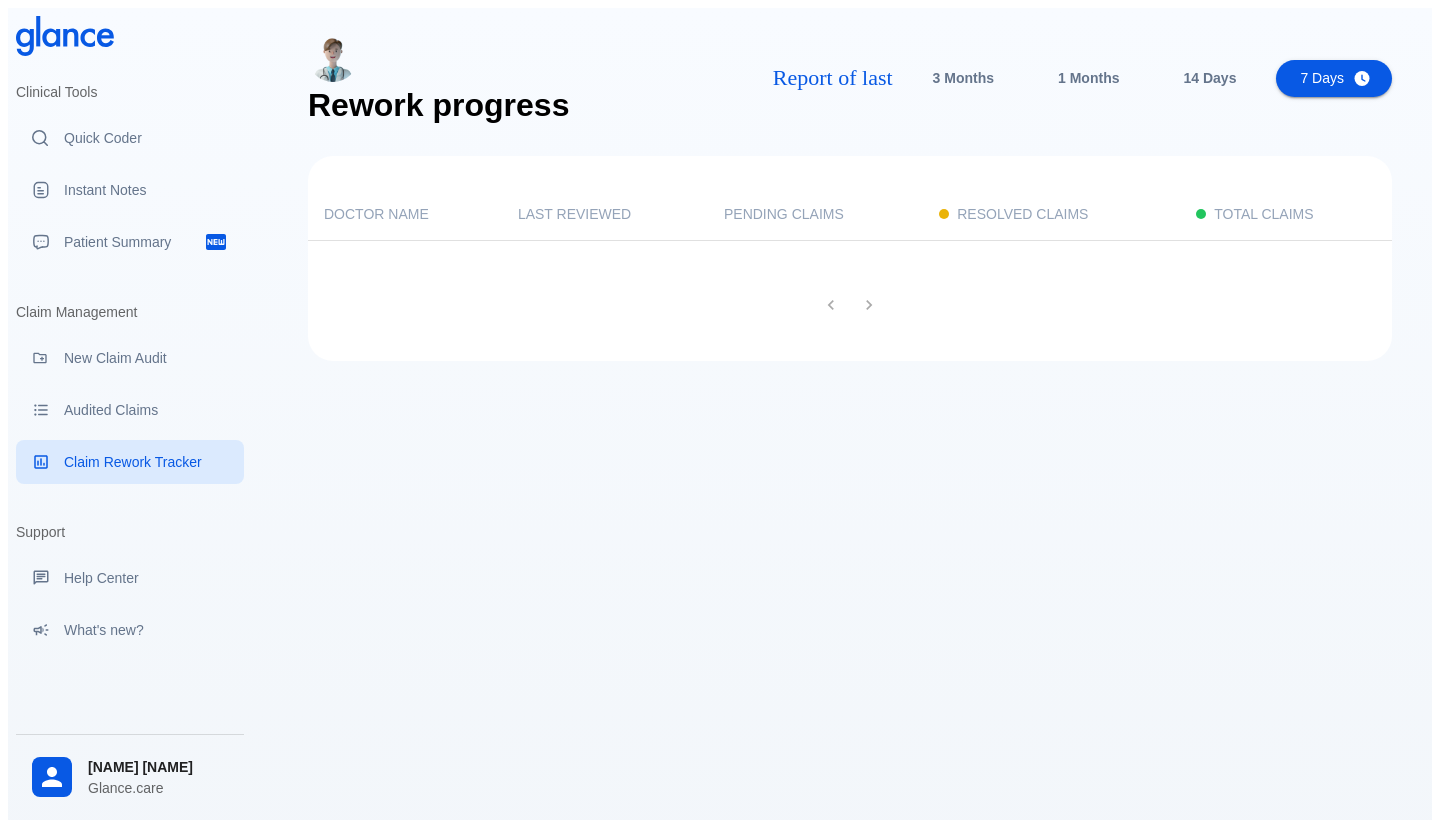 click on "7 Days" at bounding box center (1326, 70) 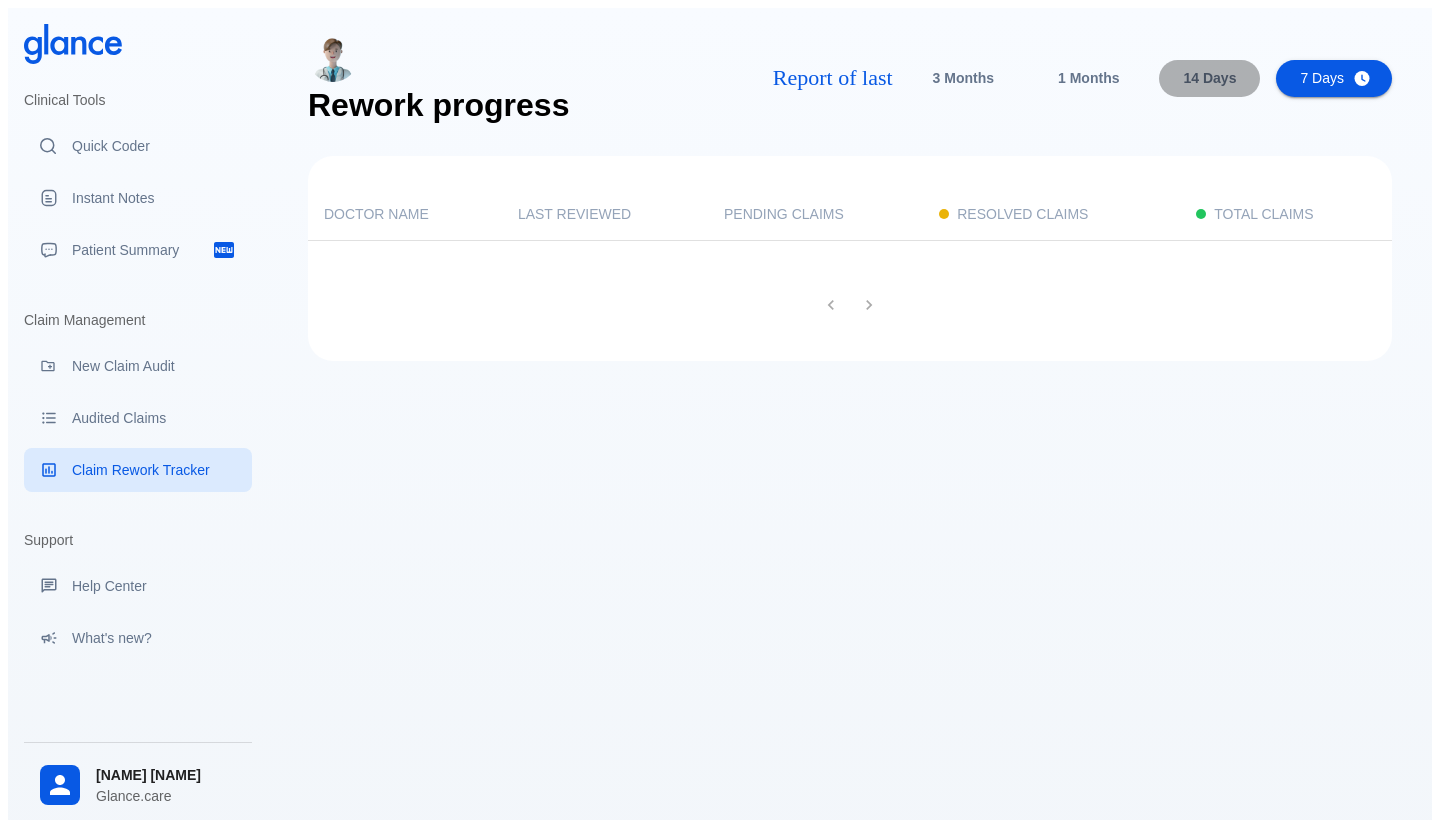 click on "14 Days" at bounding box center (963, 78) 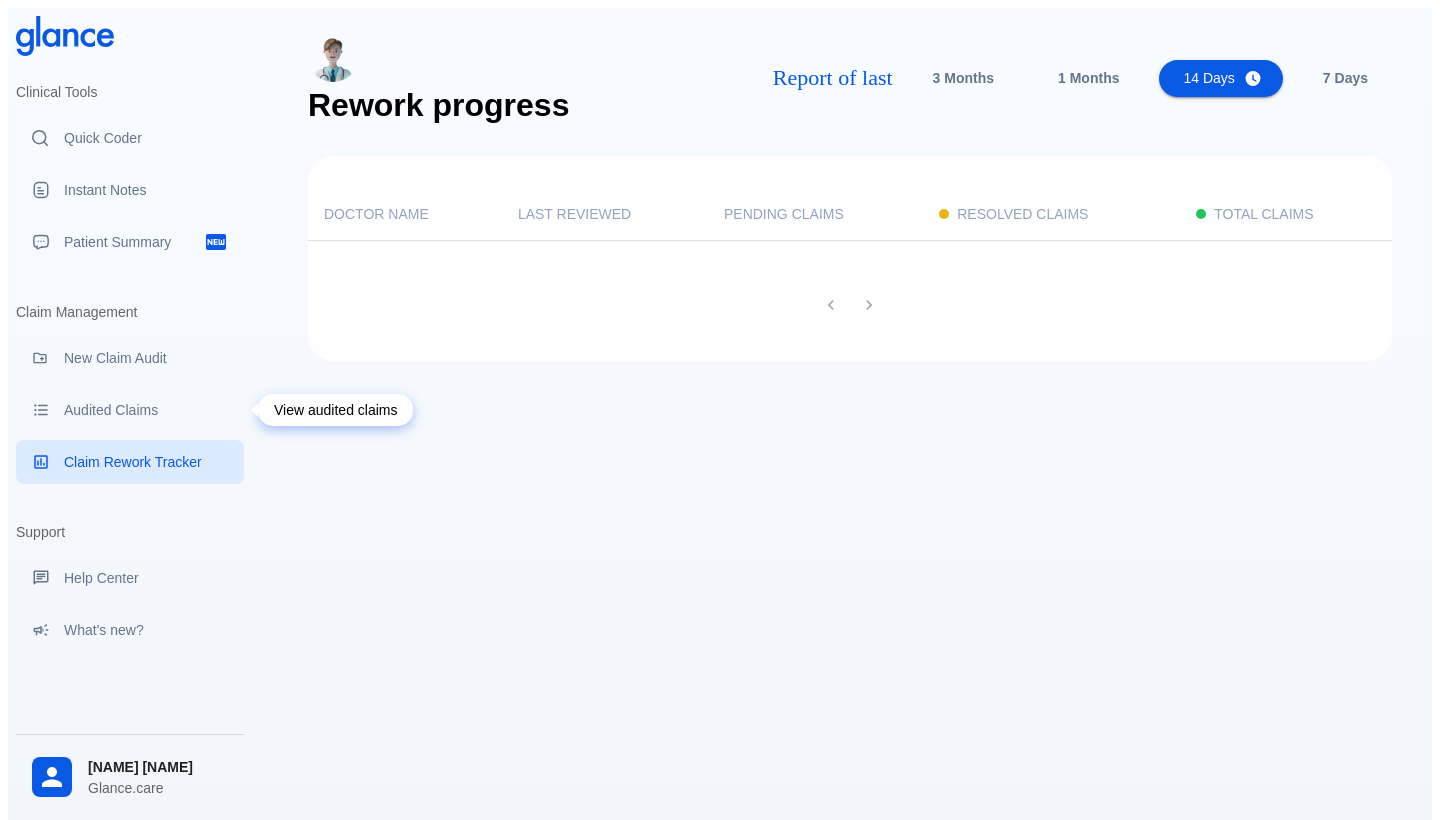 click on "Audited Claims" at bounding box center (146, 410) 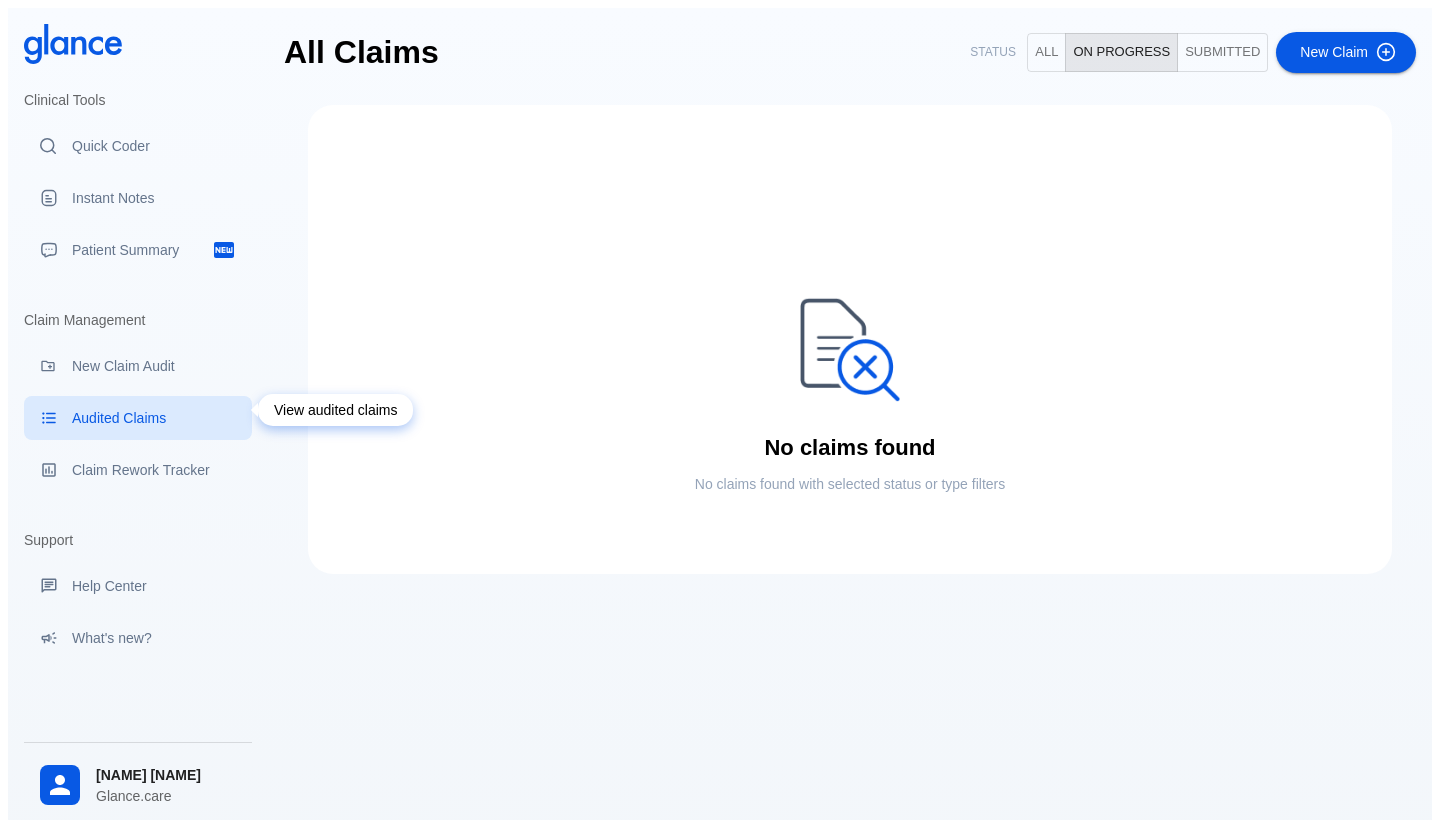 drag, startPoint x: 60, startPoint y: 408, endPoint x: 179, endPoint y: 405, distance: 119.03781 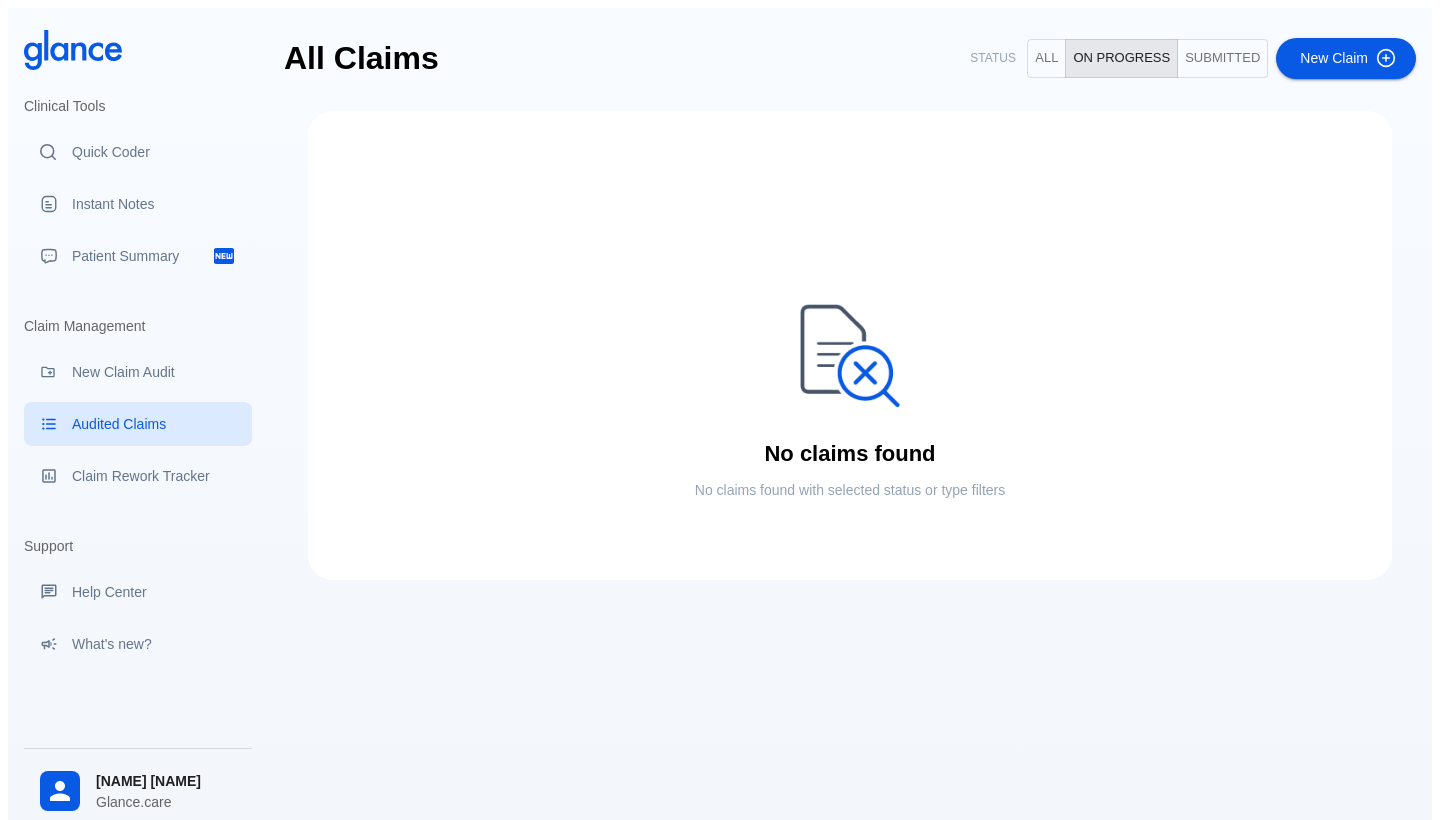 drag, startPoint x: 272, startPoint y: 33, endPoint x: 387, endPoint y: 42, distance: 115.35164 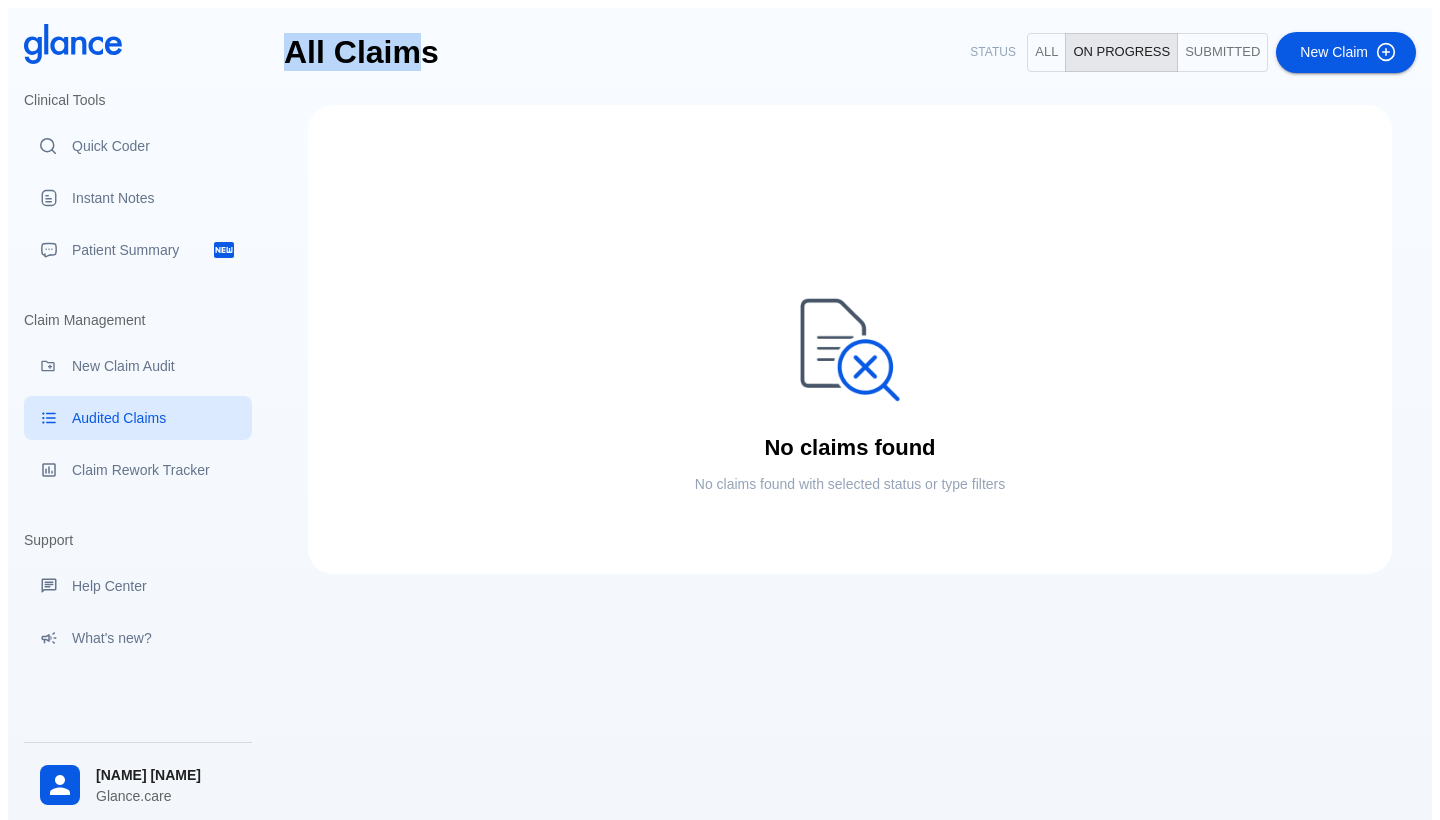 drag, startPoint x: 429, startPoint y: 46, endPoint x: 277, endPoint y: 39, distance: 152.1611 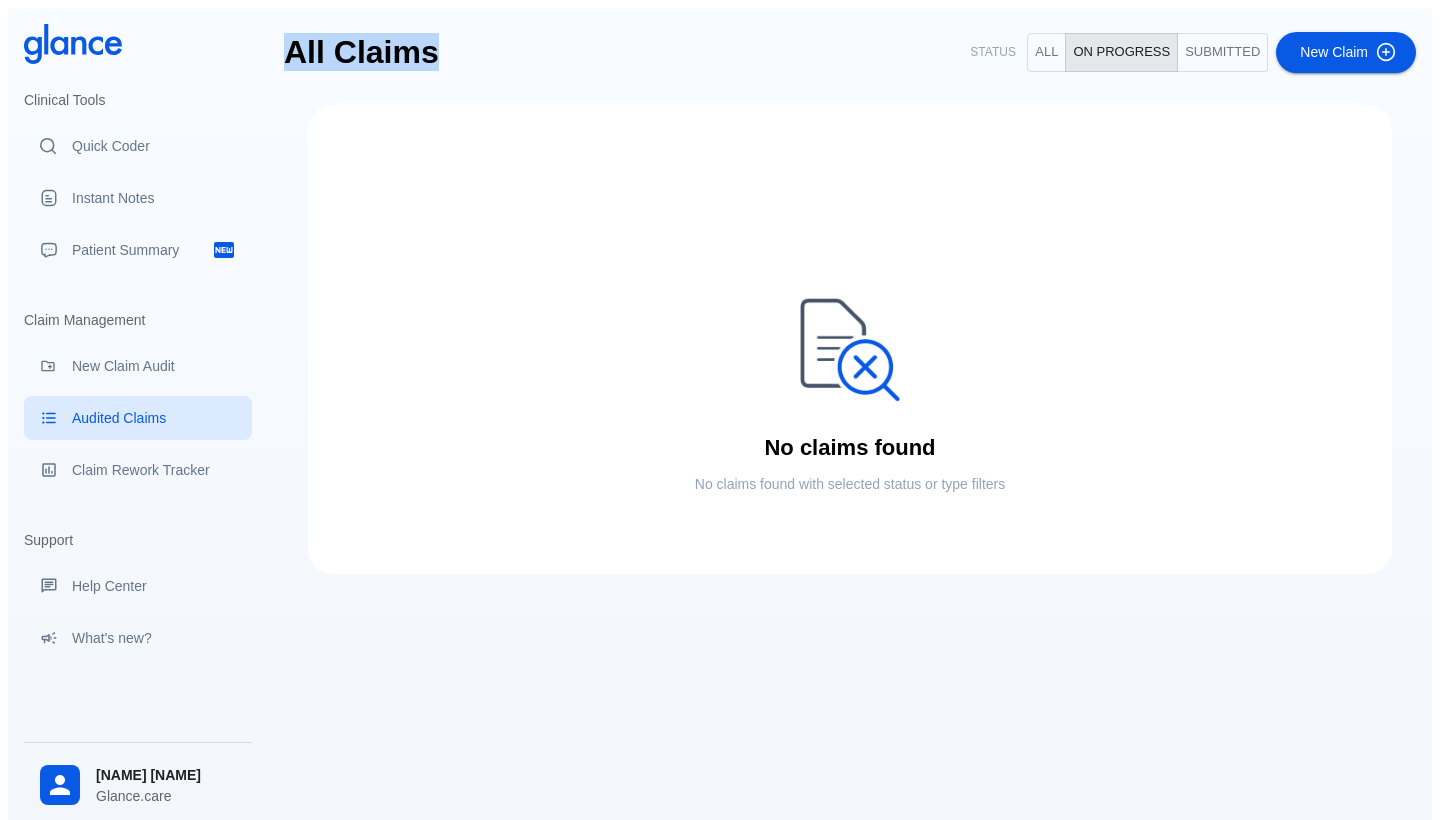 drag, startPoint x: 278, startPoint y: 38, endPoint x: 445, endPoint y: 36, distance: 167.01198 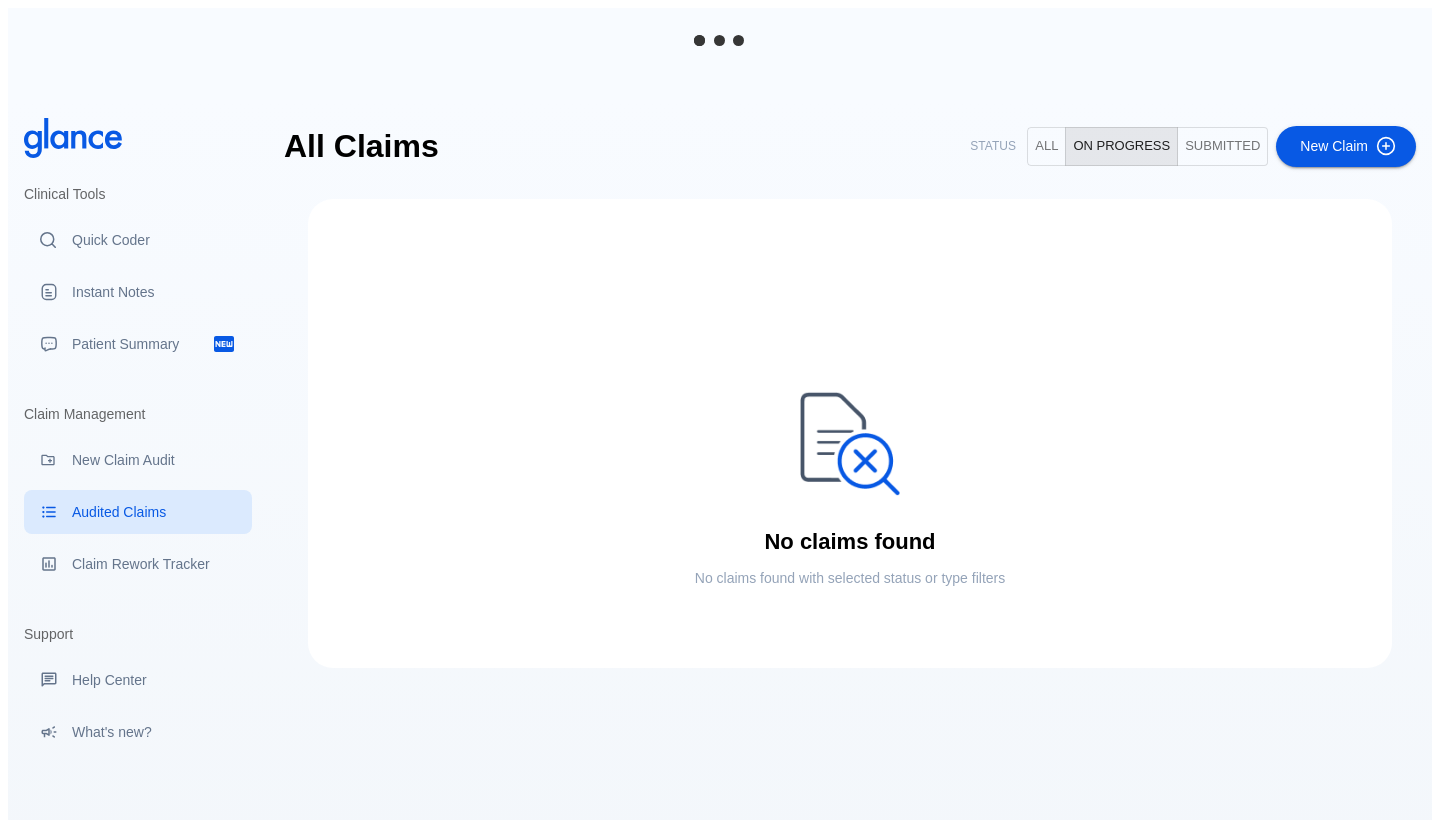 click on "No claims found No claims found with selected status or type filters" at bounding box center [850, 433] 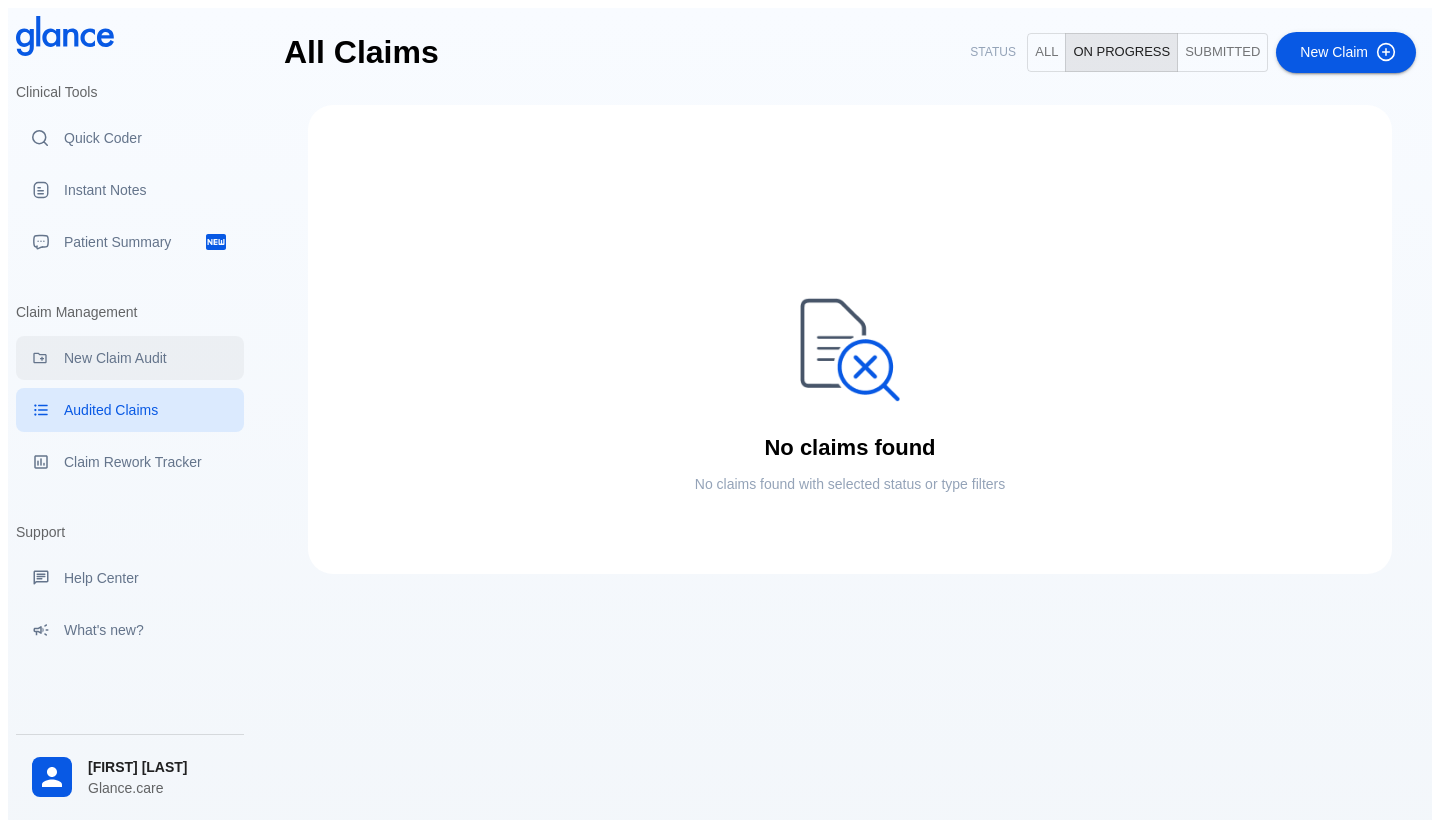 scroll, scrollTop: 0, scrollLeft: 0, axis: both 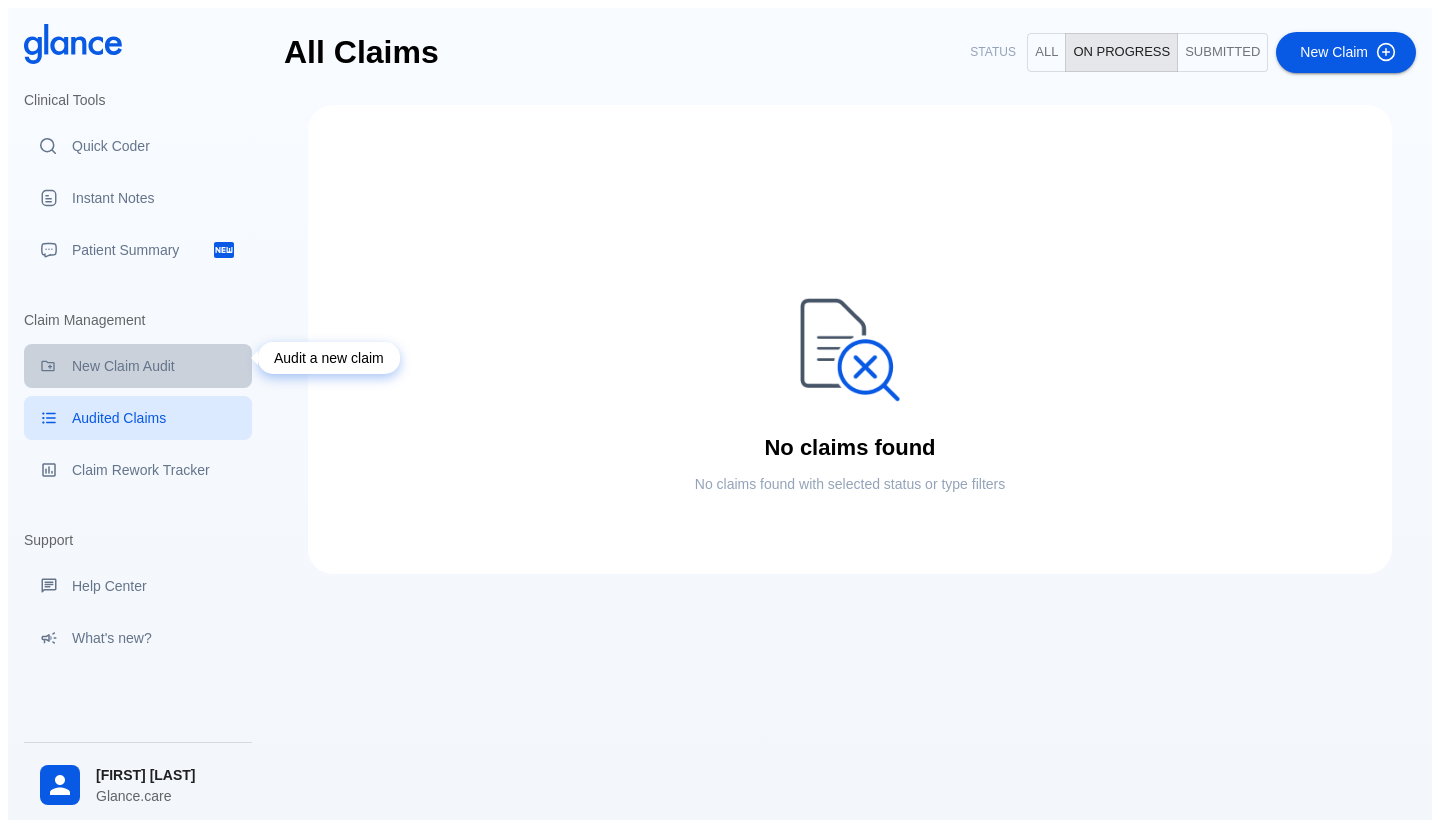 click on "New Claim Audit" at bounding box center (154, 366) 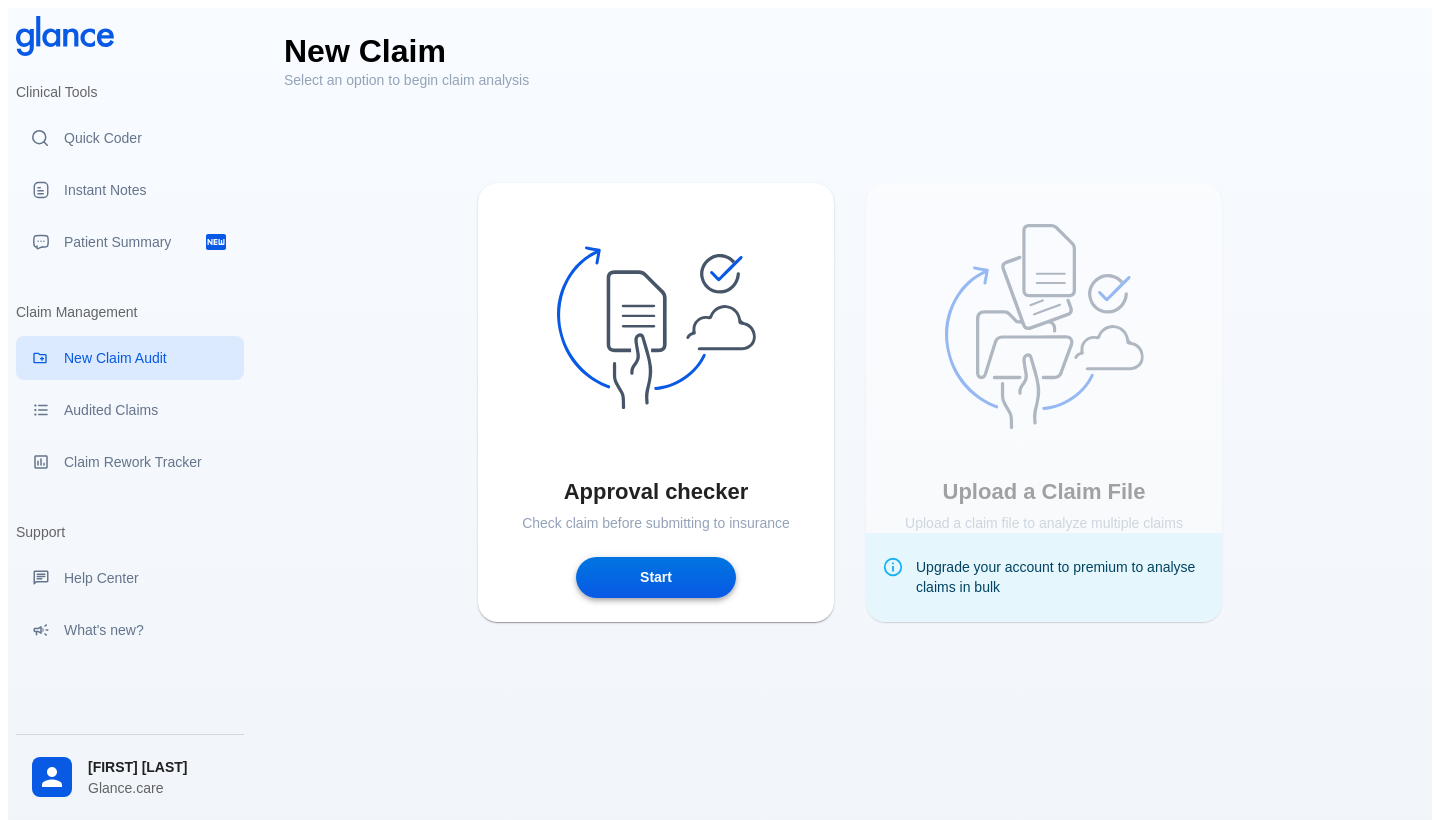 click on "Start" at bounding box center [656, 577] 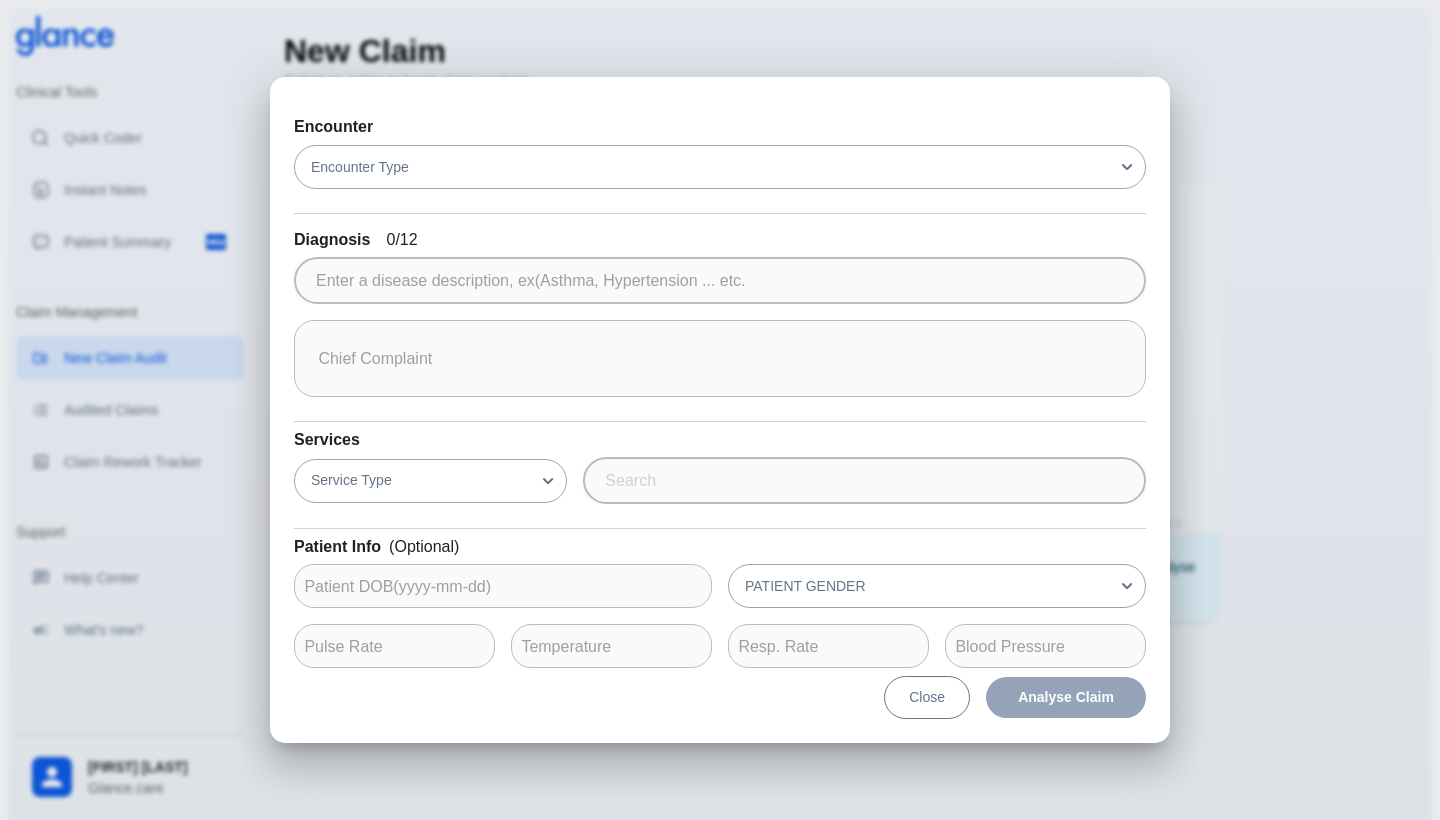 click on "Close" at bounding box center [927, 697] 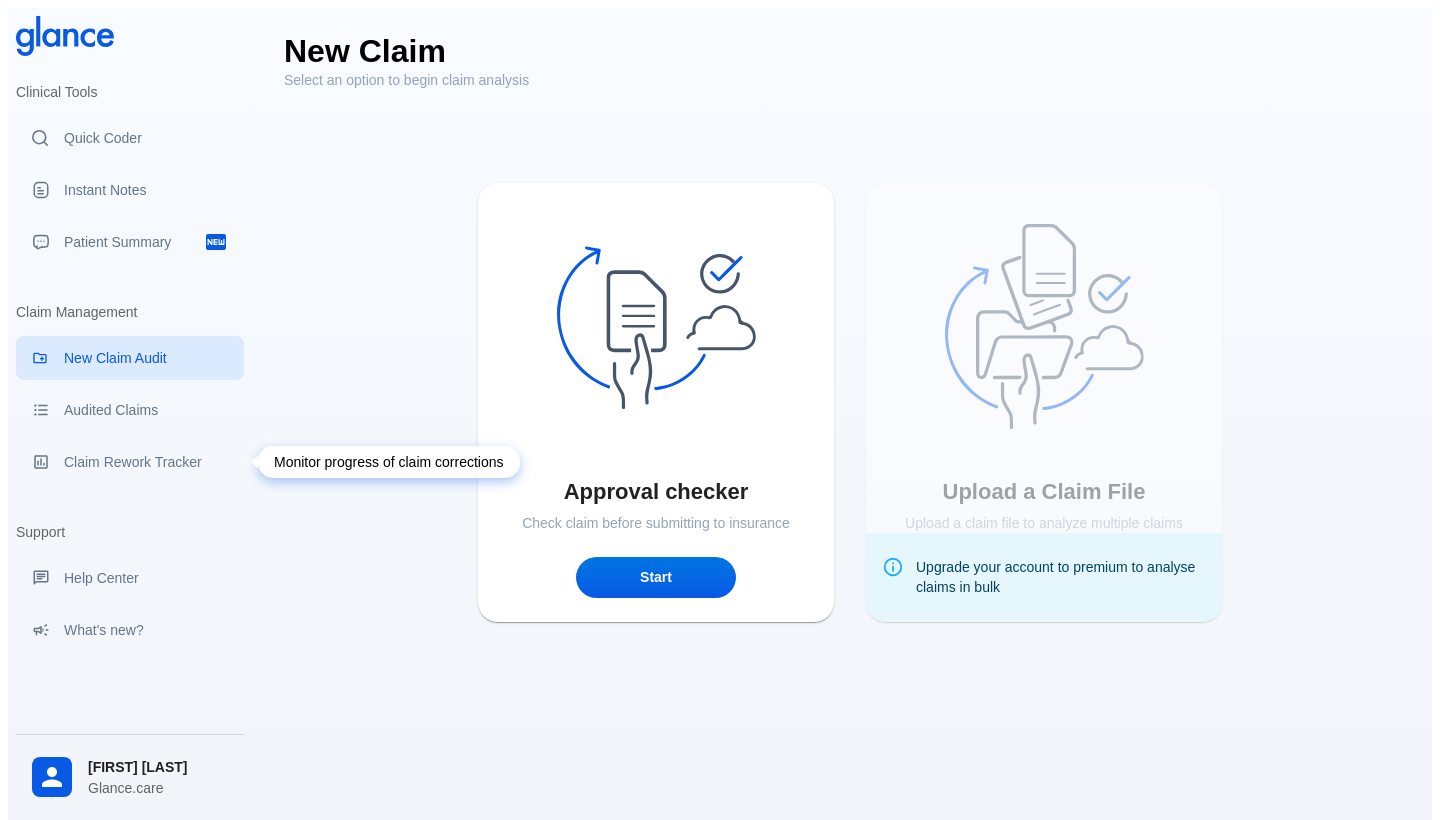 click on "Claim Rework Tracker" at bounding box center (146, 462) 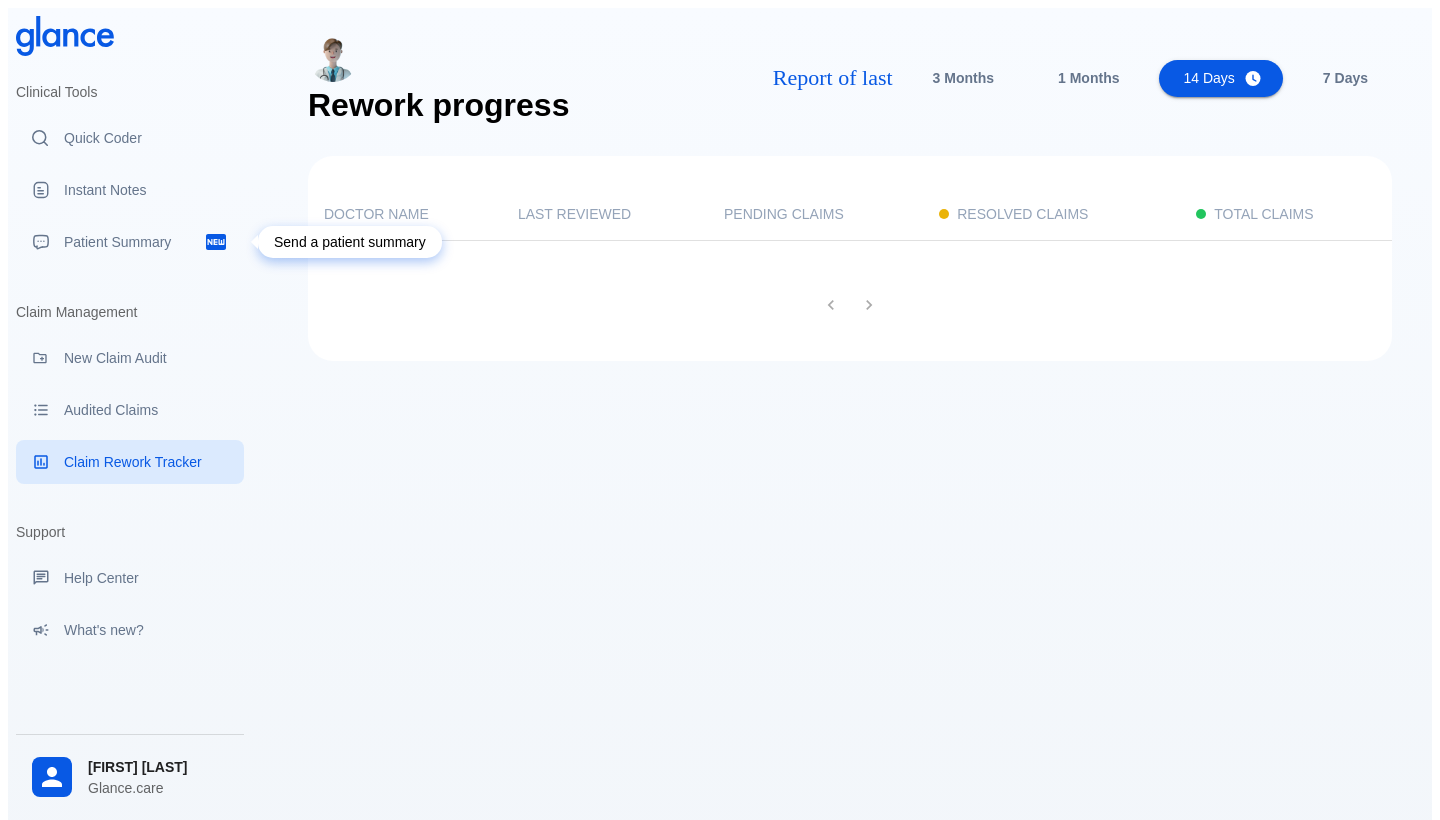 click on "Patient Summary" at bounding box center (134, 242) 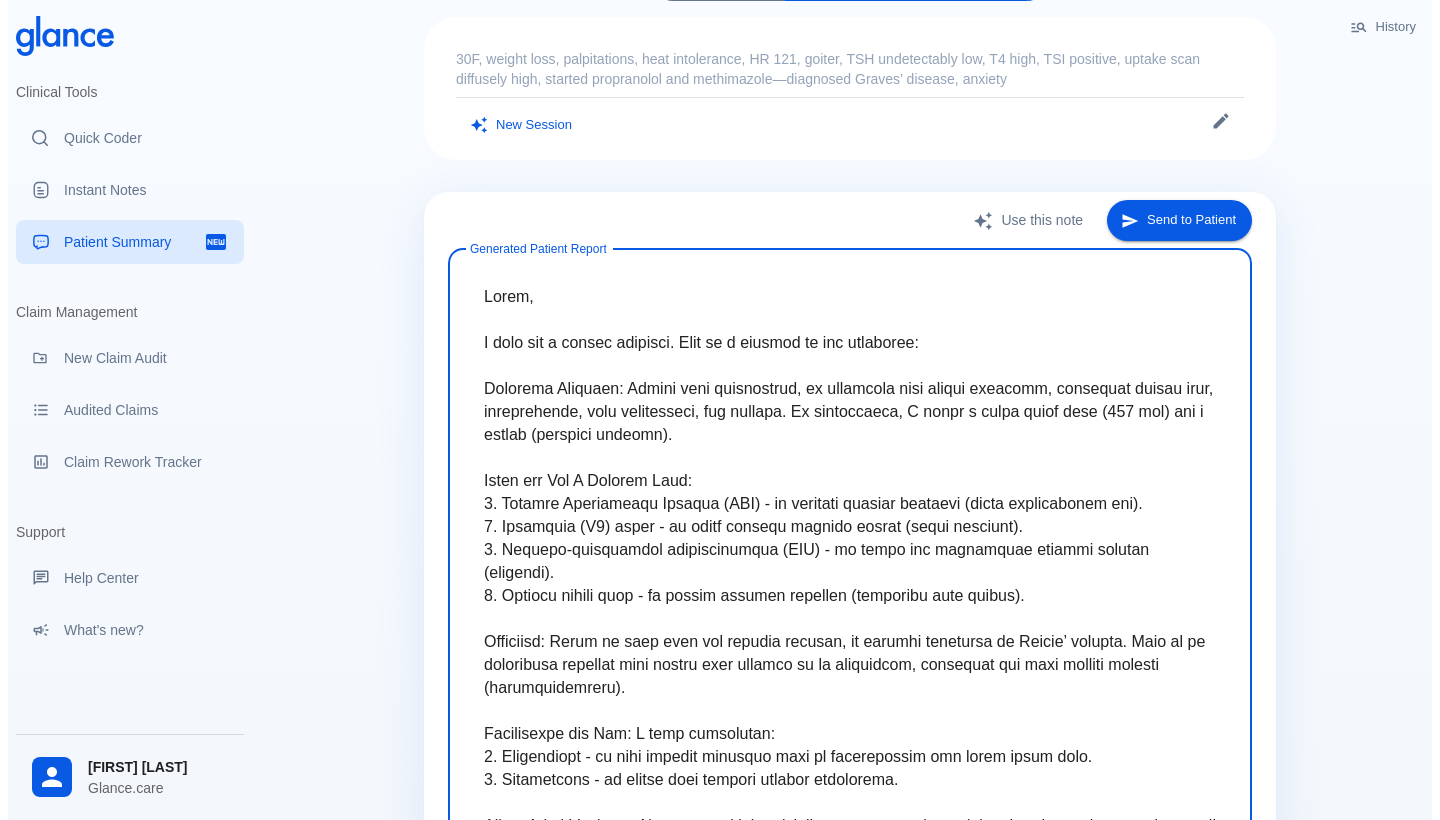 scroll, scrollTop: 70, scrollLeft: 0, axis: vertical 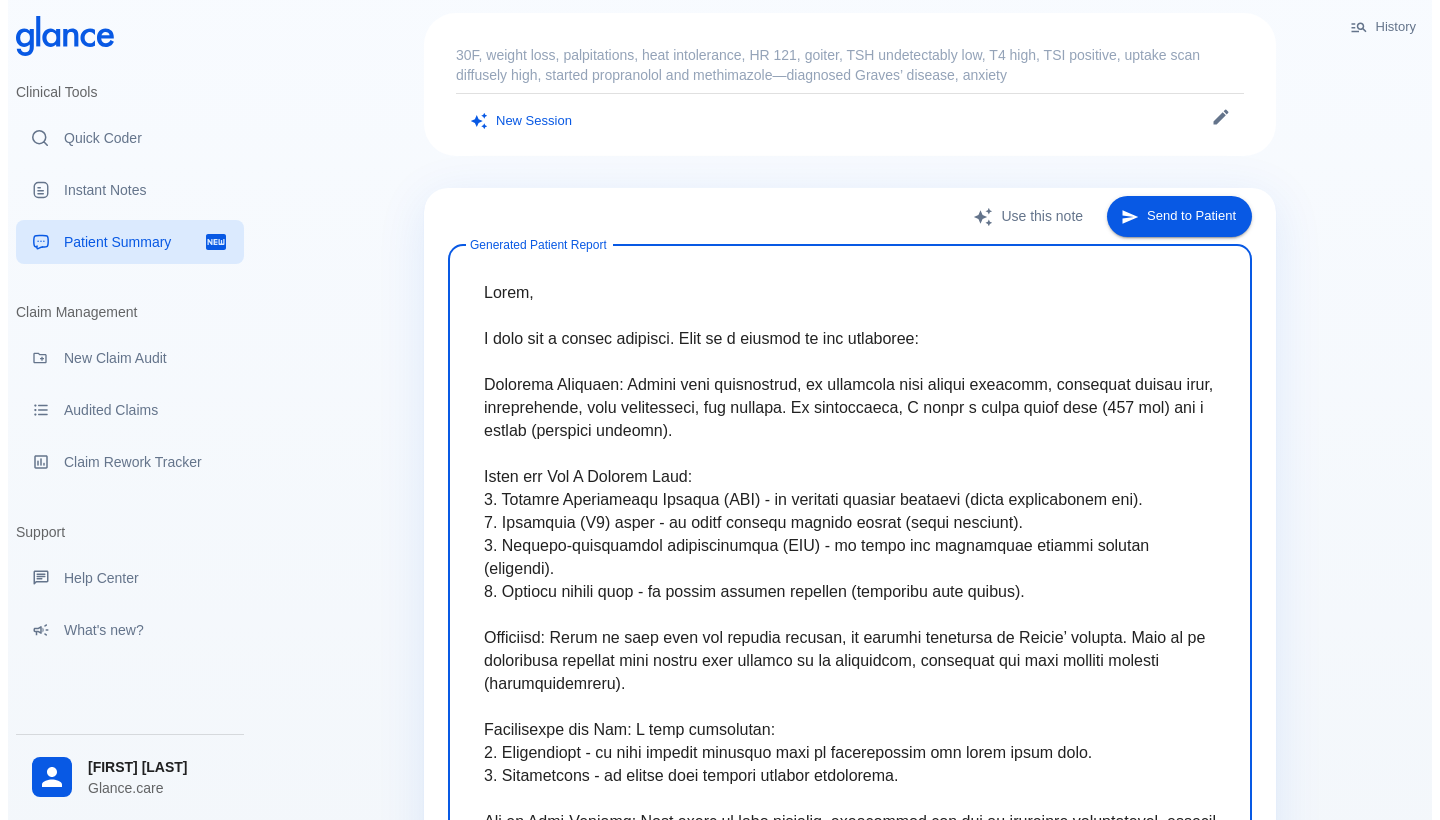 drag, startPoint x: 481, startPoint y: 280, endPoint x: 666, endPoint y: 613, distance: 380.93832 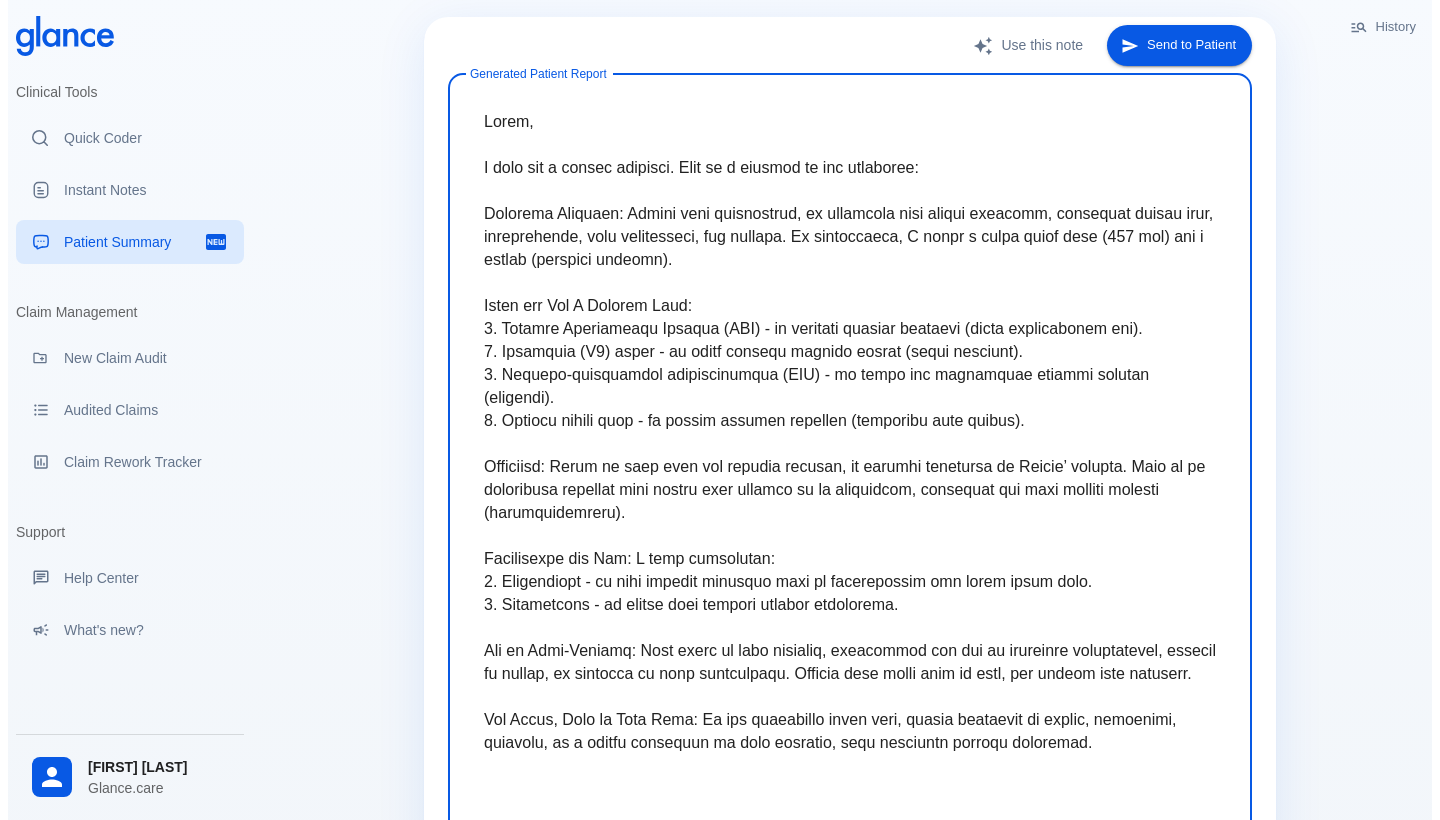 scroll, scrollTop: 242, scrollLeft: 0, axis: vertical 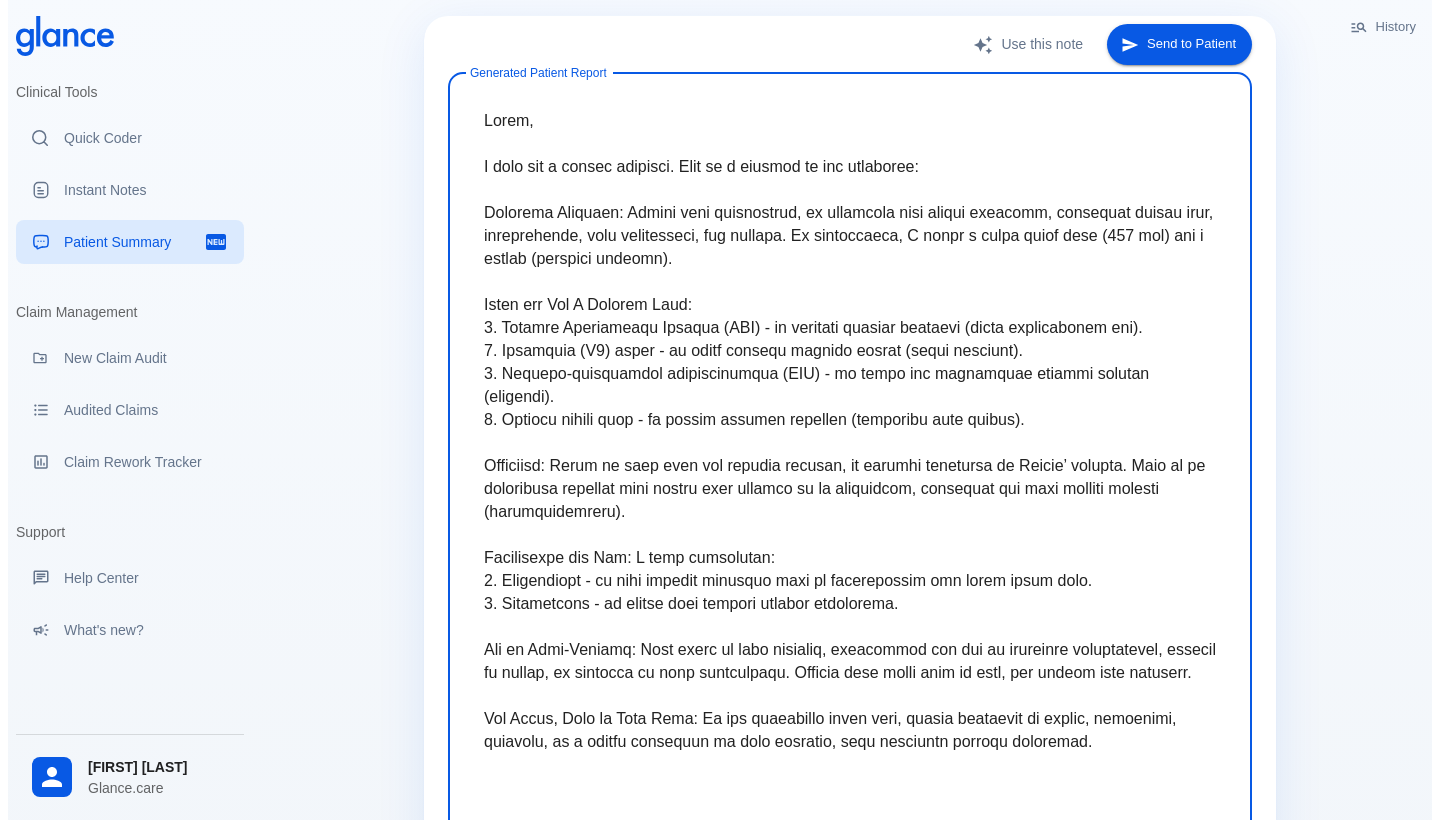 click at bounding box center (850, 465) 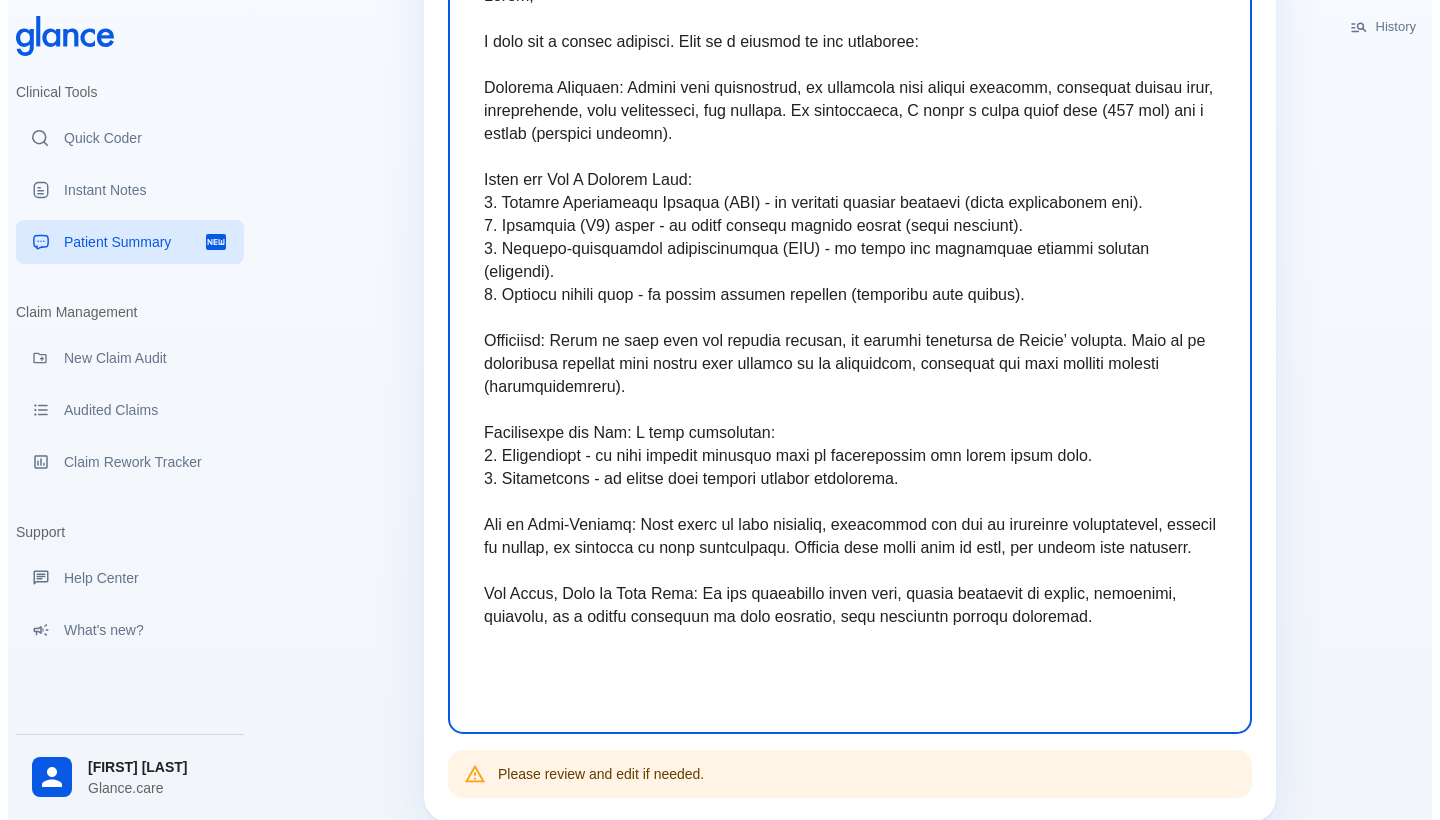 scroll, scrollTop: 435, scrollLeft: 0, axis: vertical 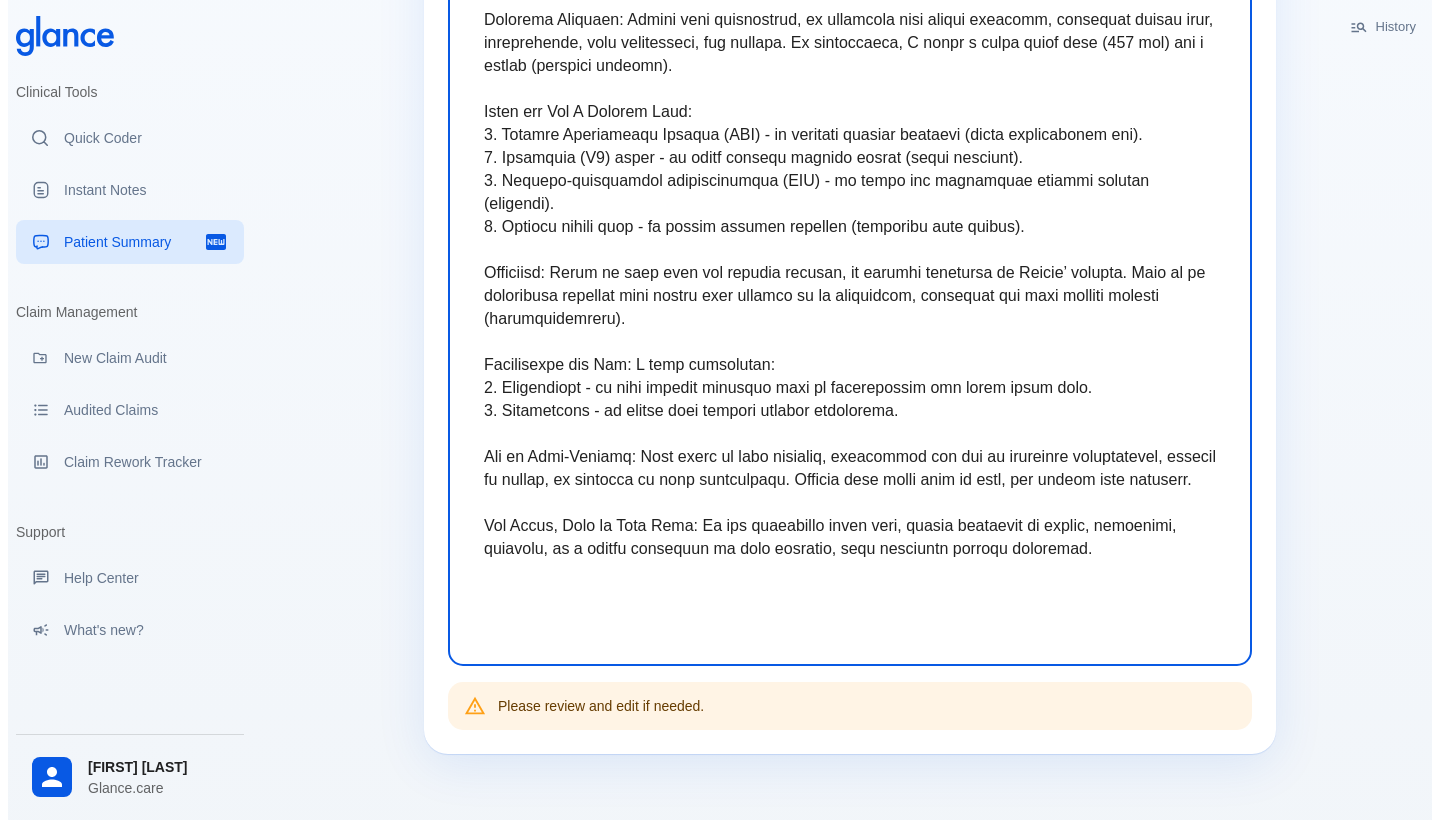 drag, startPoint x: 483, startPoint y: 106, endPoint x: 785, endPoint y: 607, distance: 584.9829 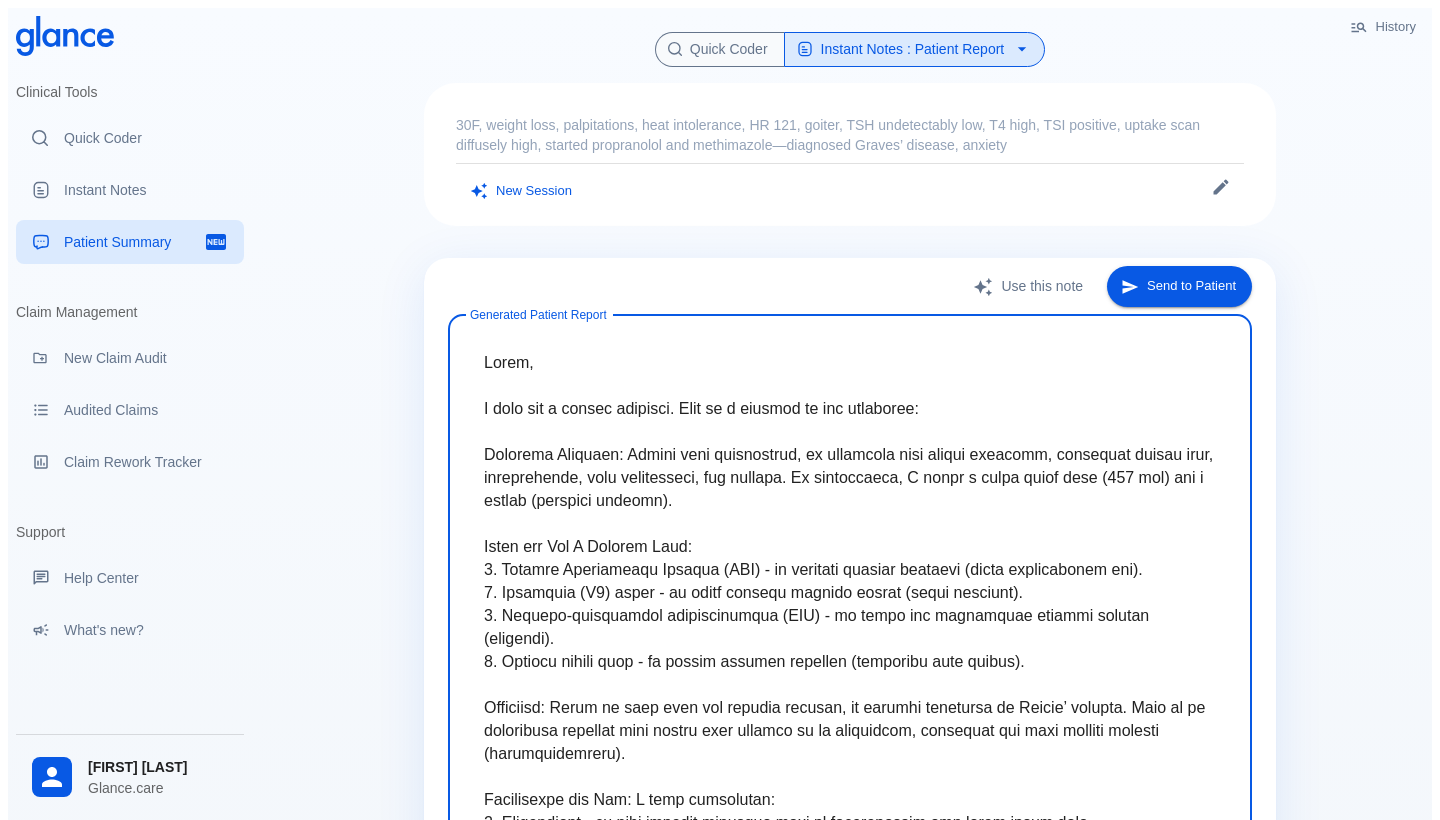 scroll, scrollTop: 0, scrollLeft: 0, axis: both 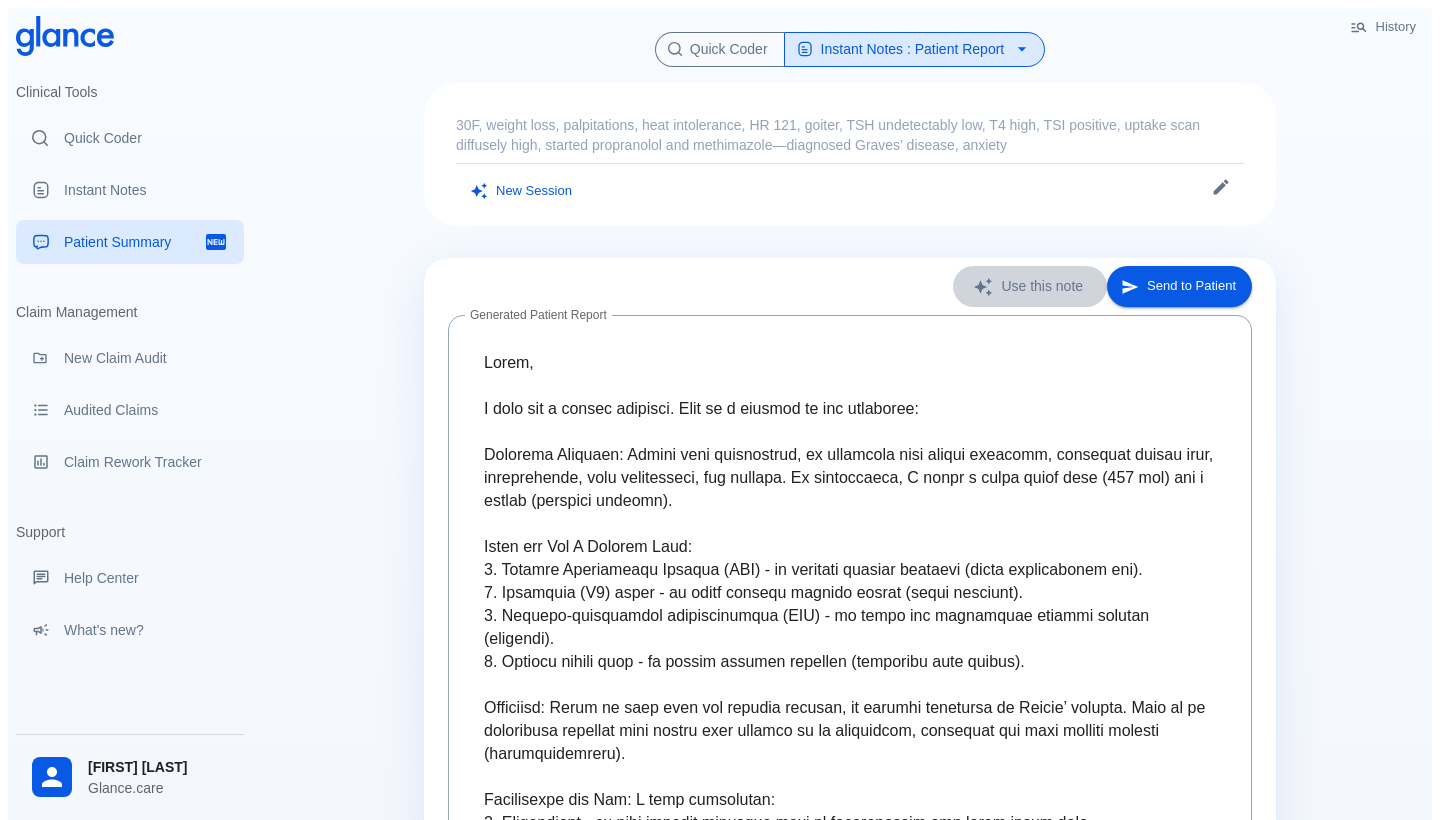 click on "Use this note" at bounding box center (1030, 286) 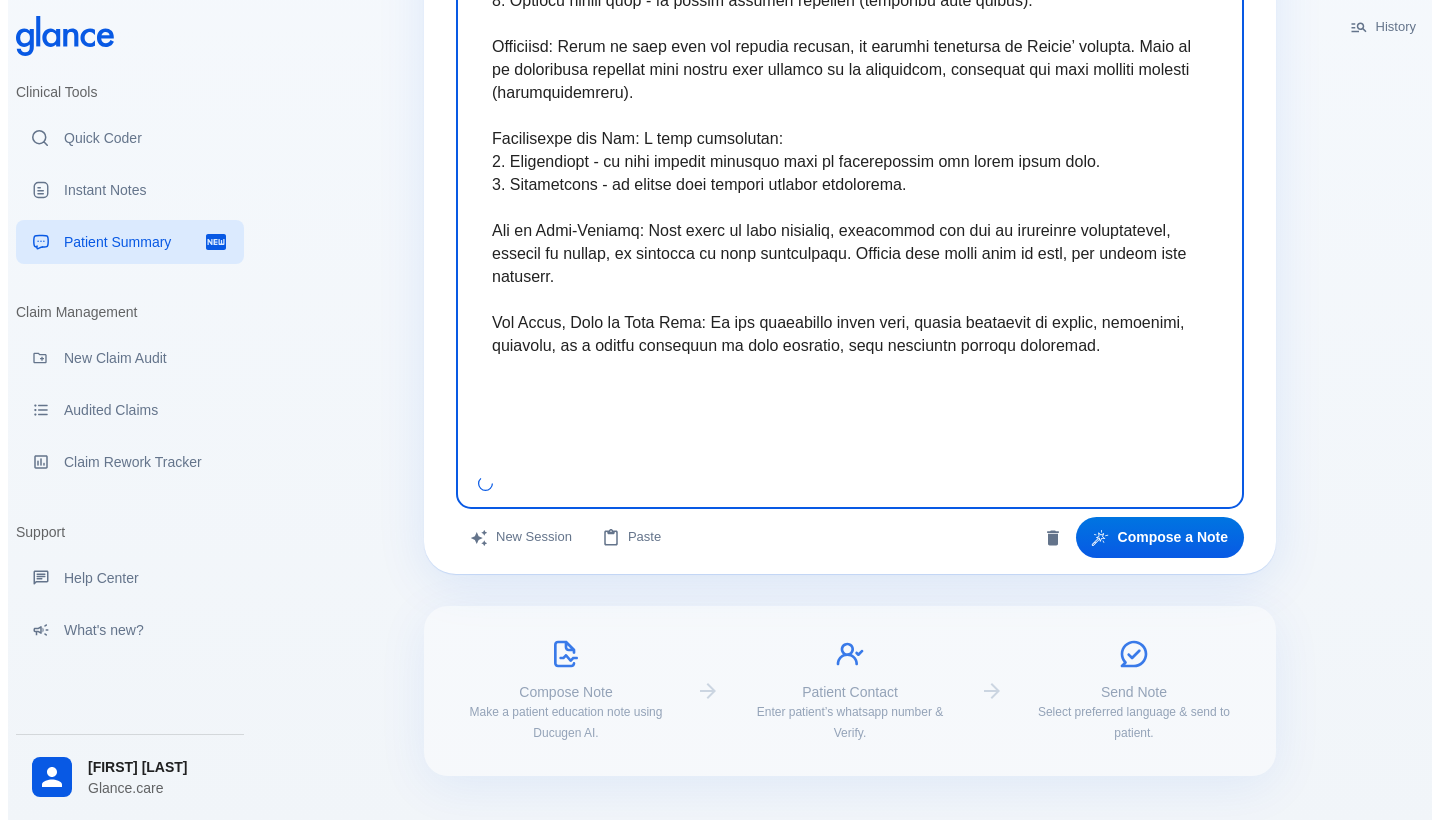 scroll, scrollTop: 794, scrollLeft: 0, axis: vertical 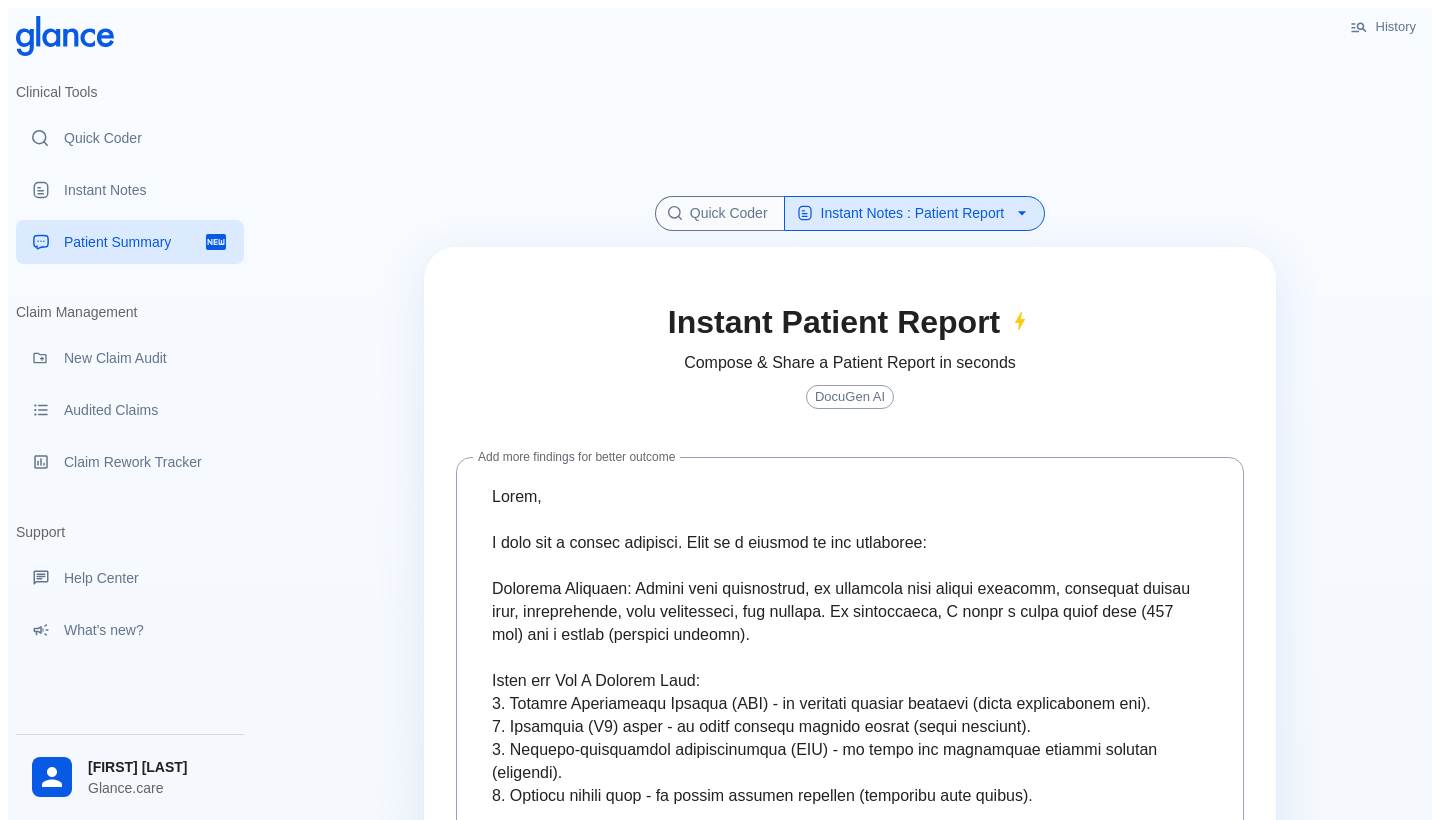 click at bounding box center [850, 114] 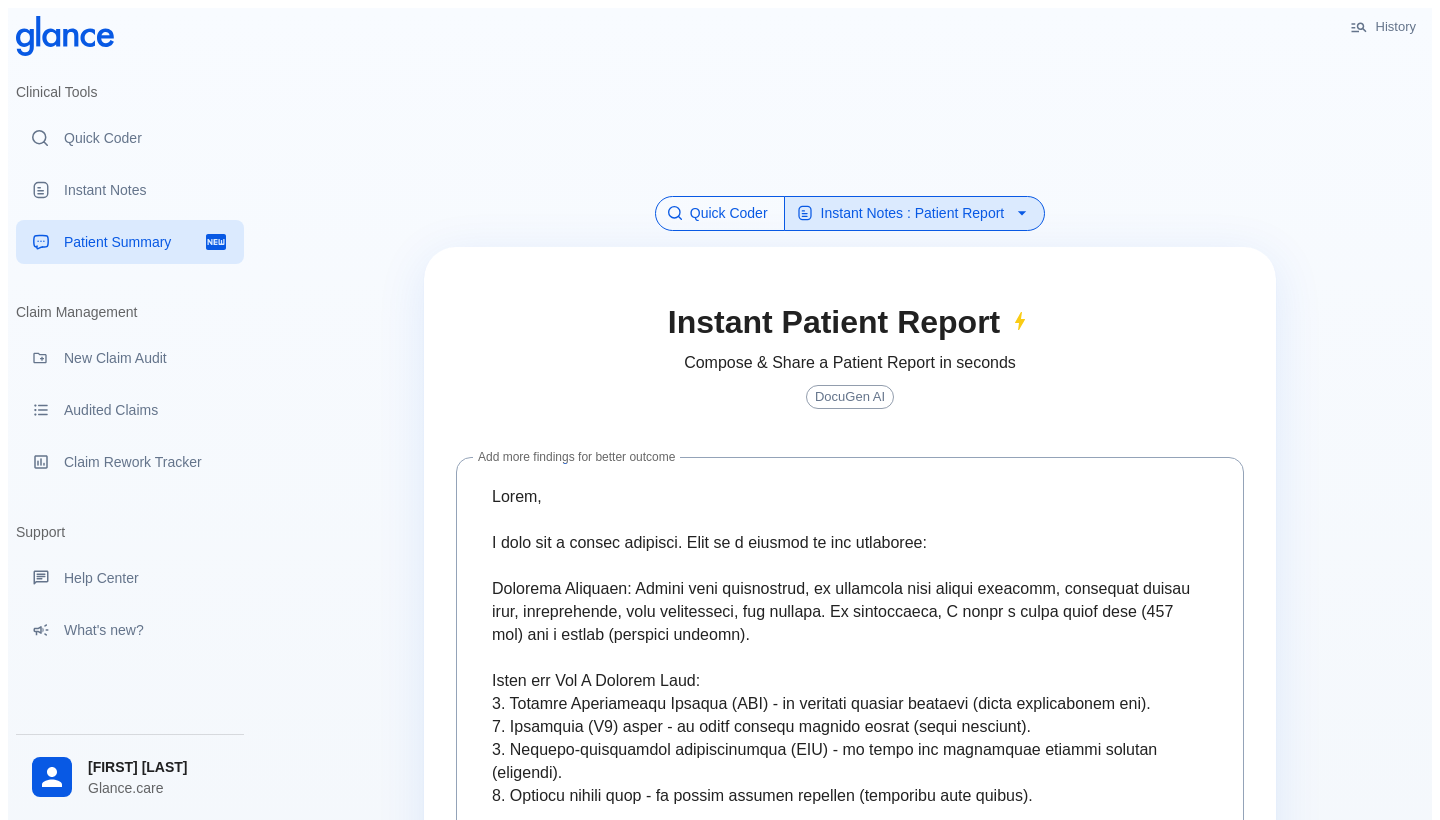 click on "Quick Coder" at bounding box center [720, 213] 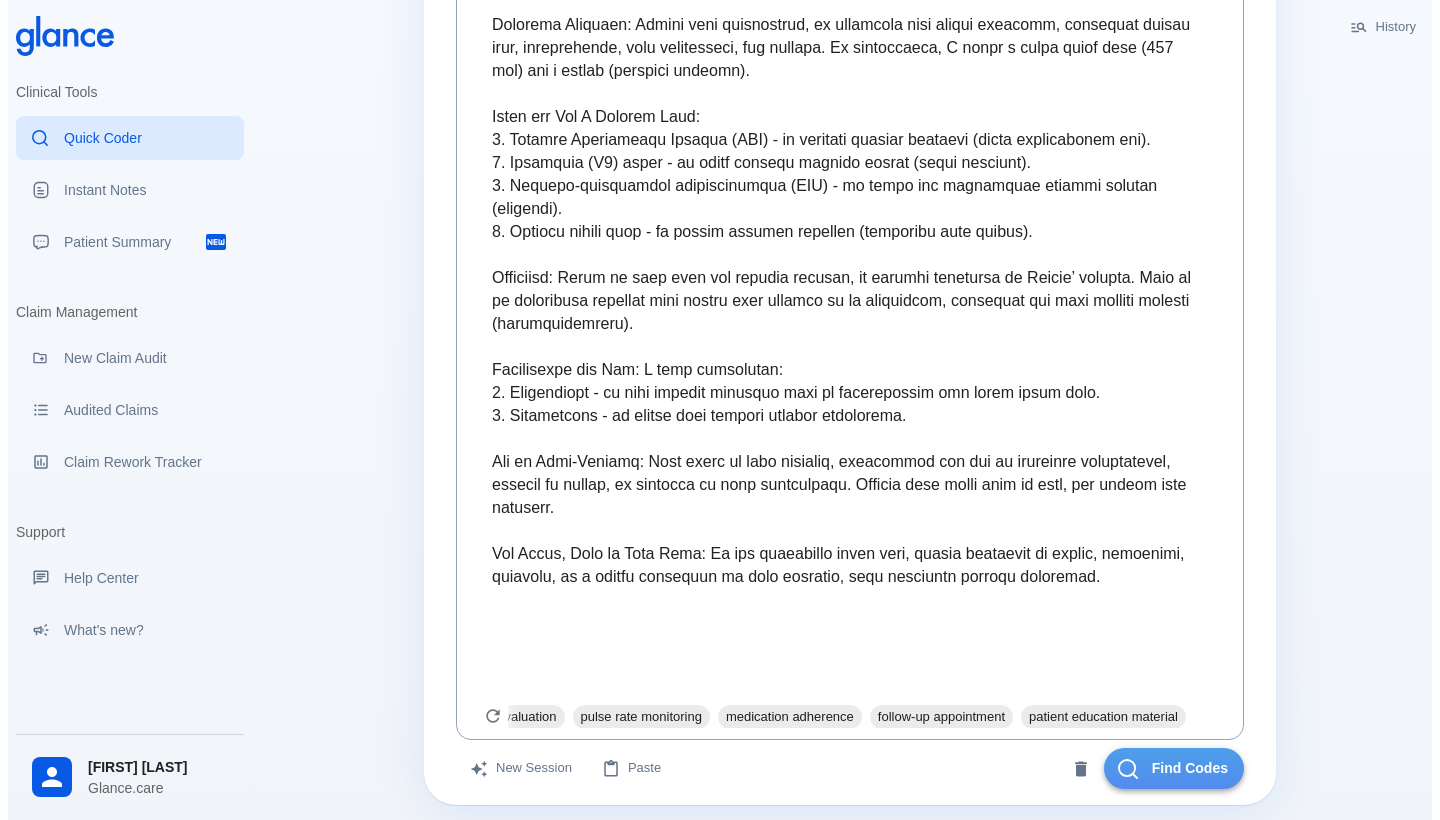 click on "Find Codes" at bounding box center [1174, 768] 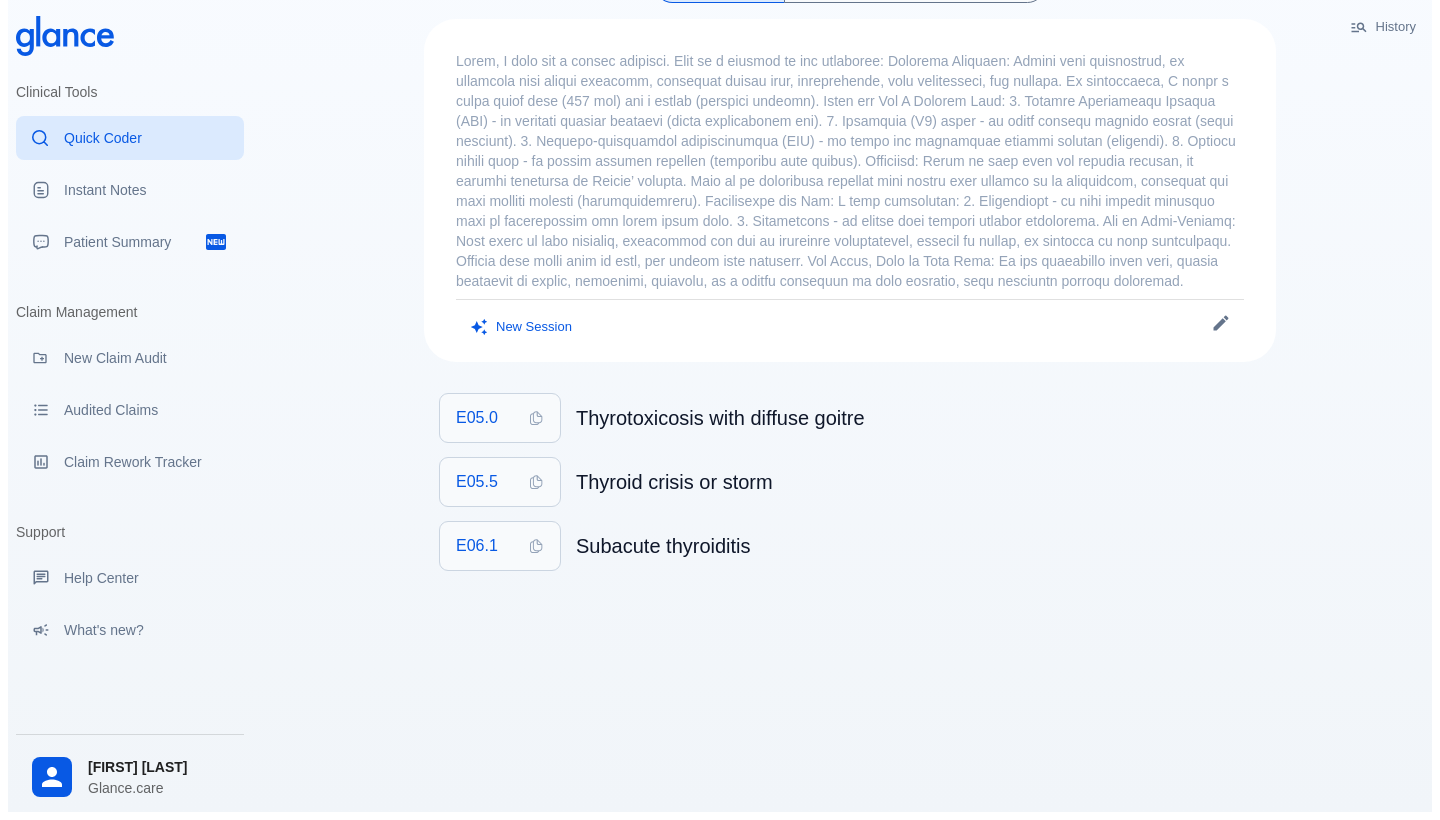 scroll, scrollTop: 48, scrollLeft: 0, axis: vertical 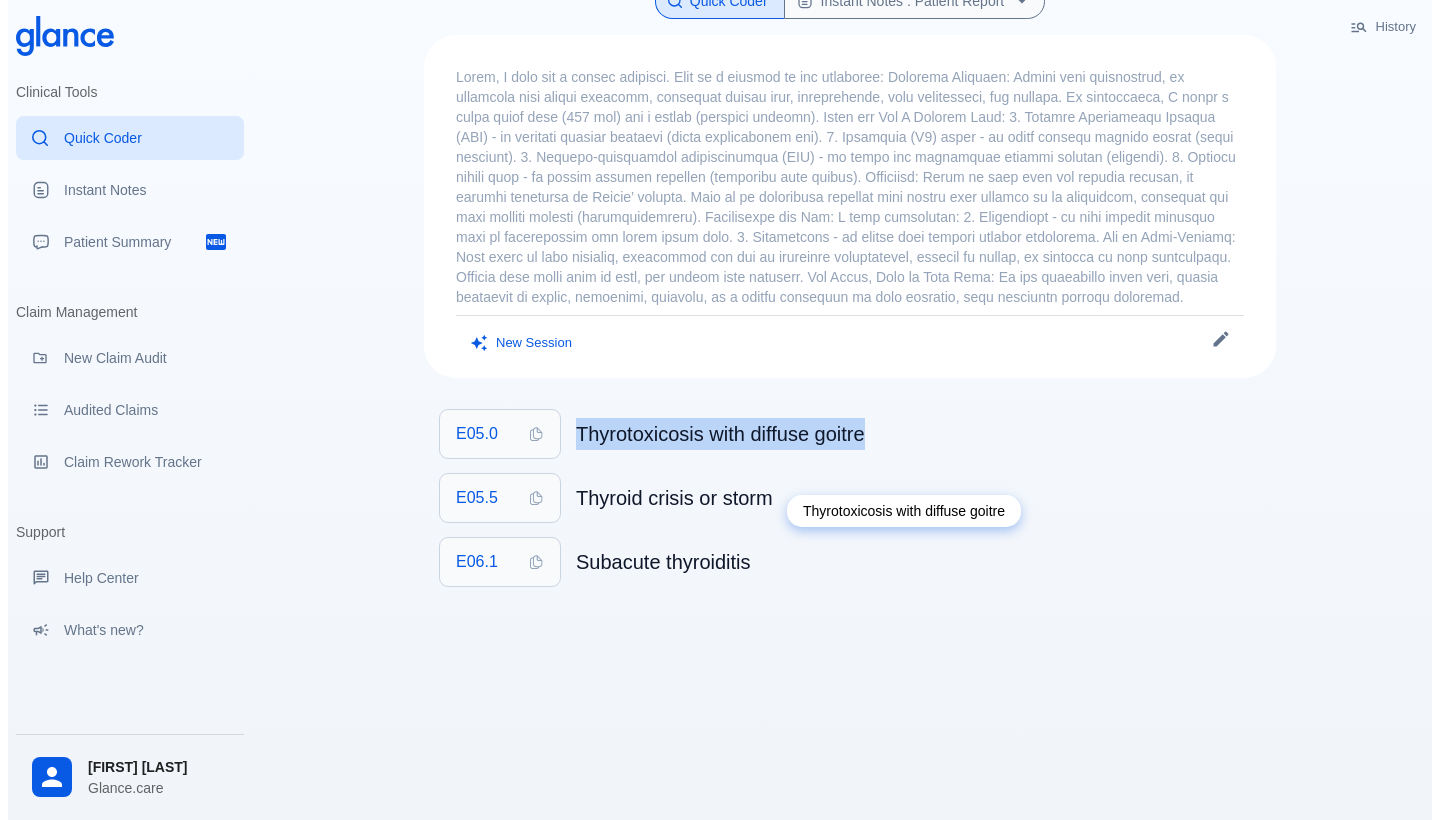 drag, startPoint x: 580, startPoint y: 465, endPoint x: 914, endPoint y: 458, distance: 334.07333 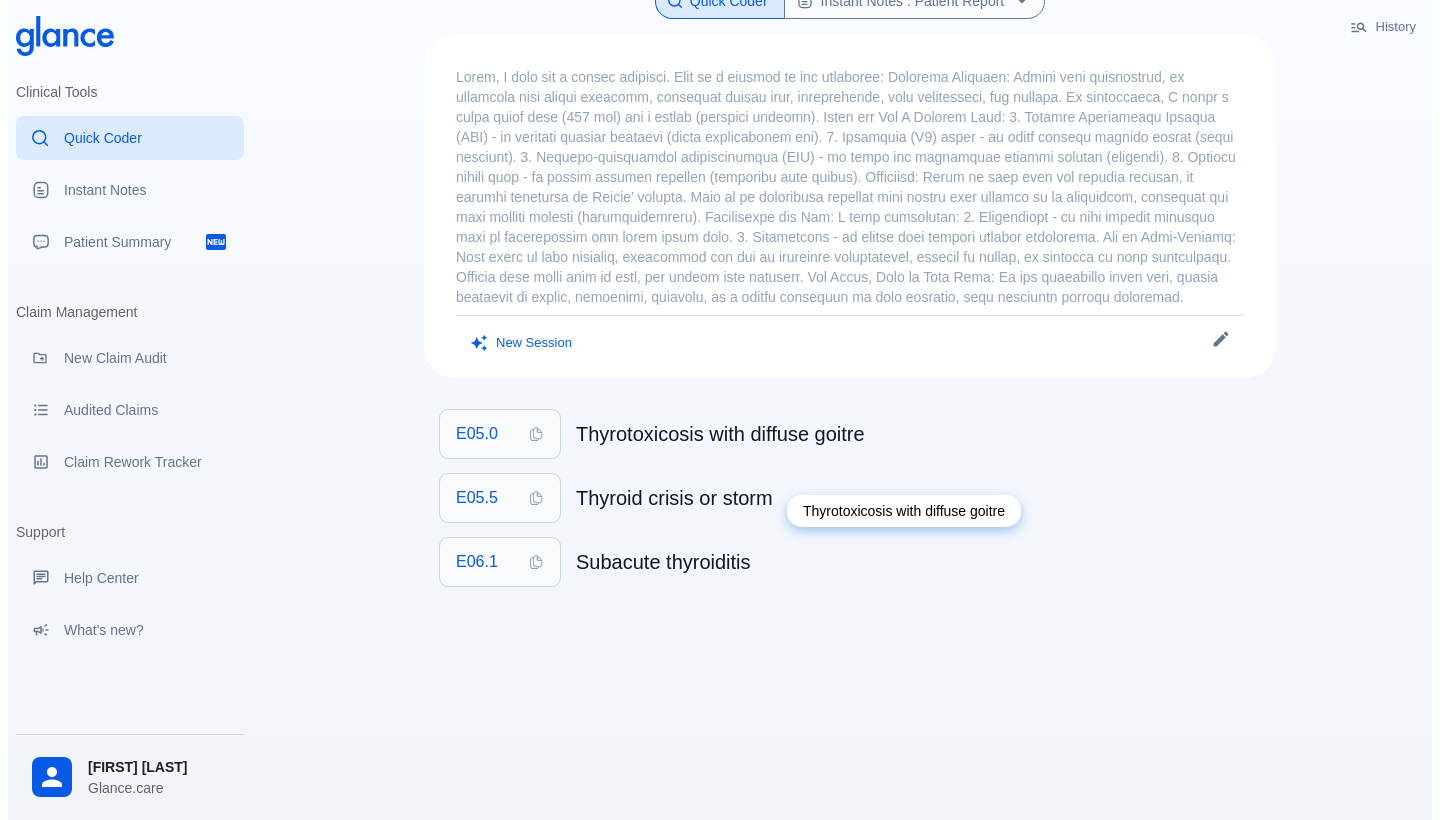 click on "Thyrotoxicosis with diffuse goitre" at bounding box center (904, 511) 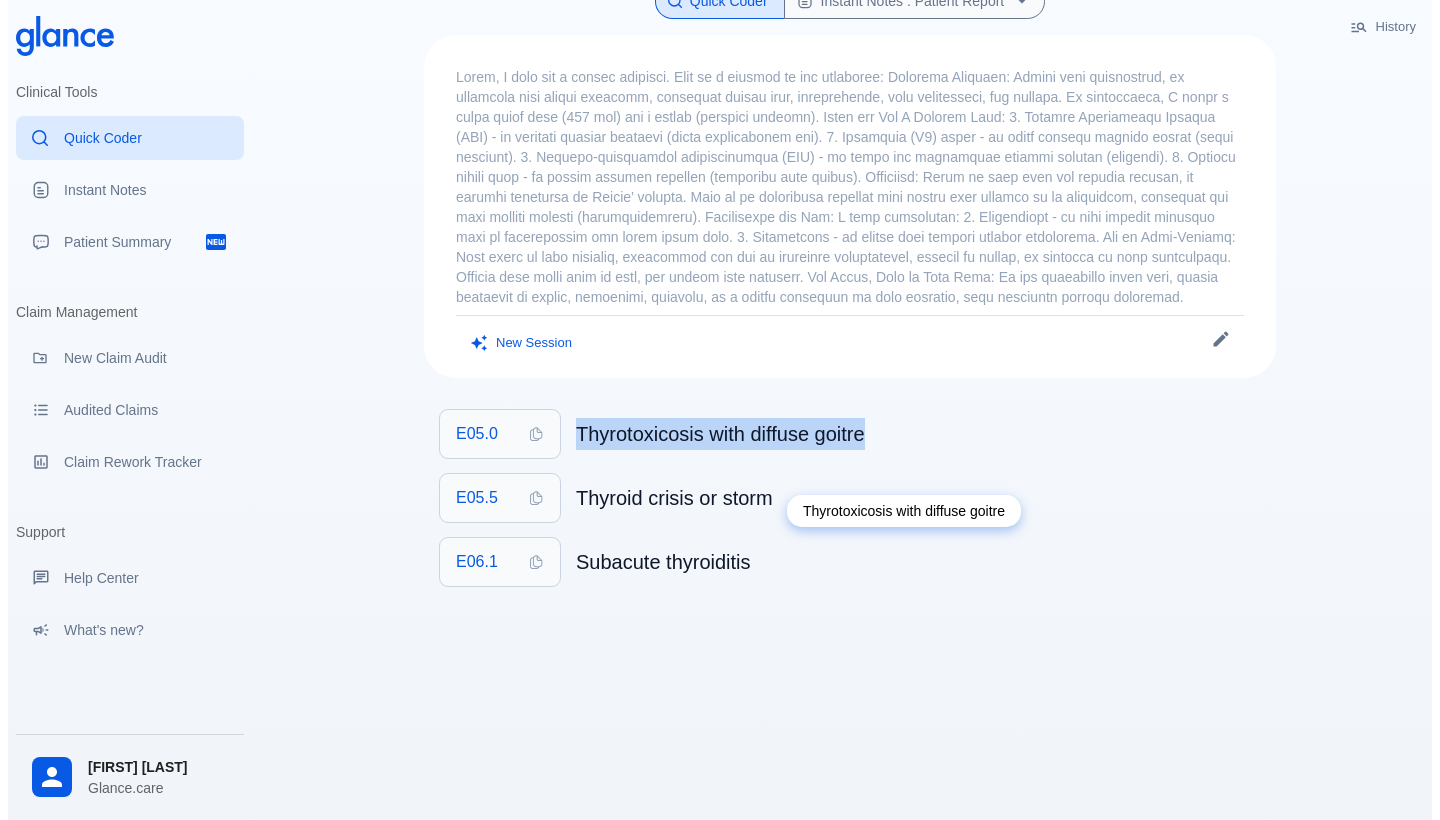 drag, startPoint x: 574, startPoint y: 461, endPoint x: 907, endPoint y: 471, distance: 333.15012 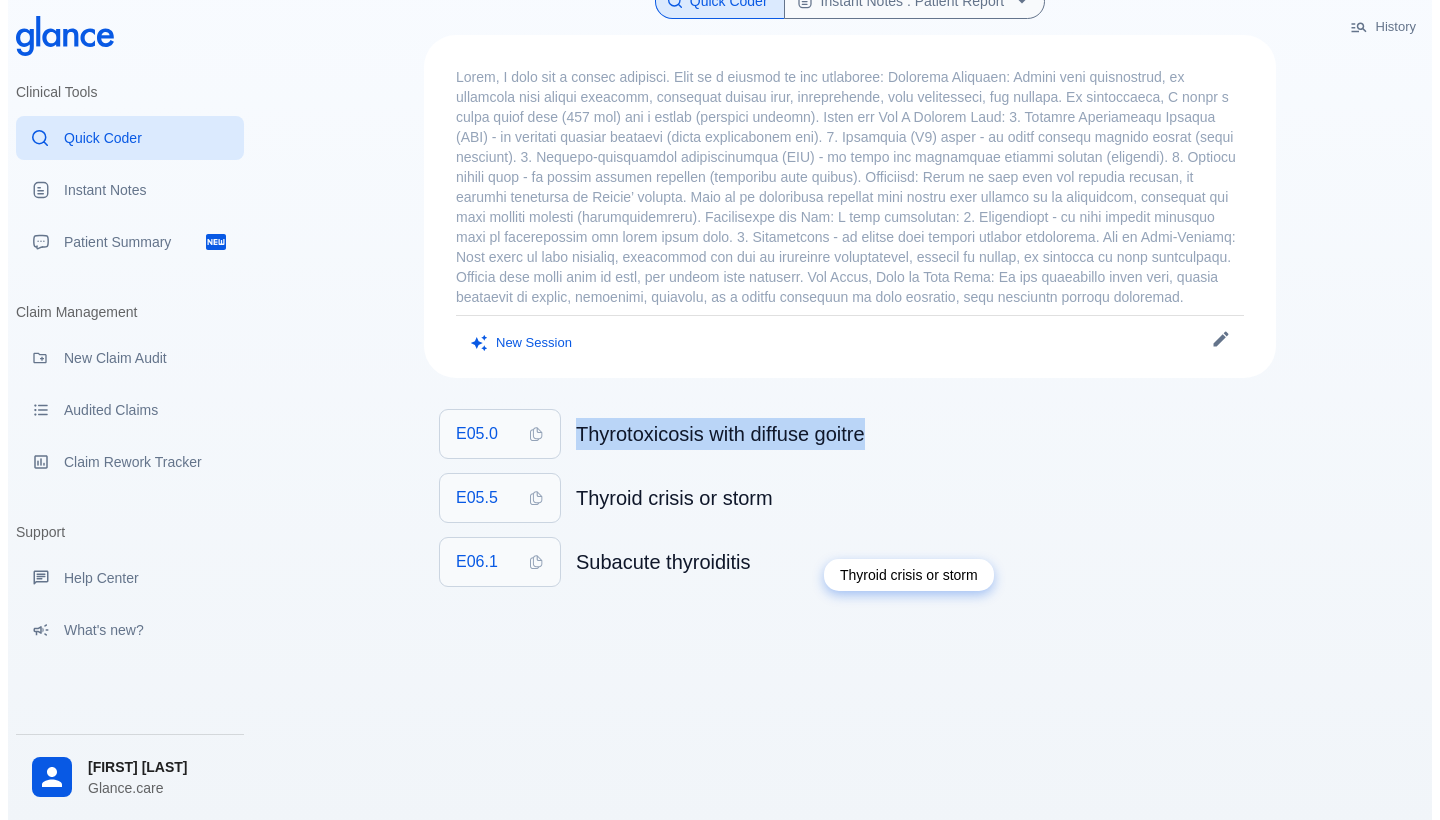 click on "Thyroid crisis or storm" at bounding box center (909, 575) 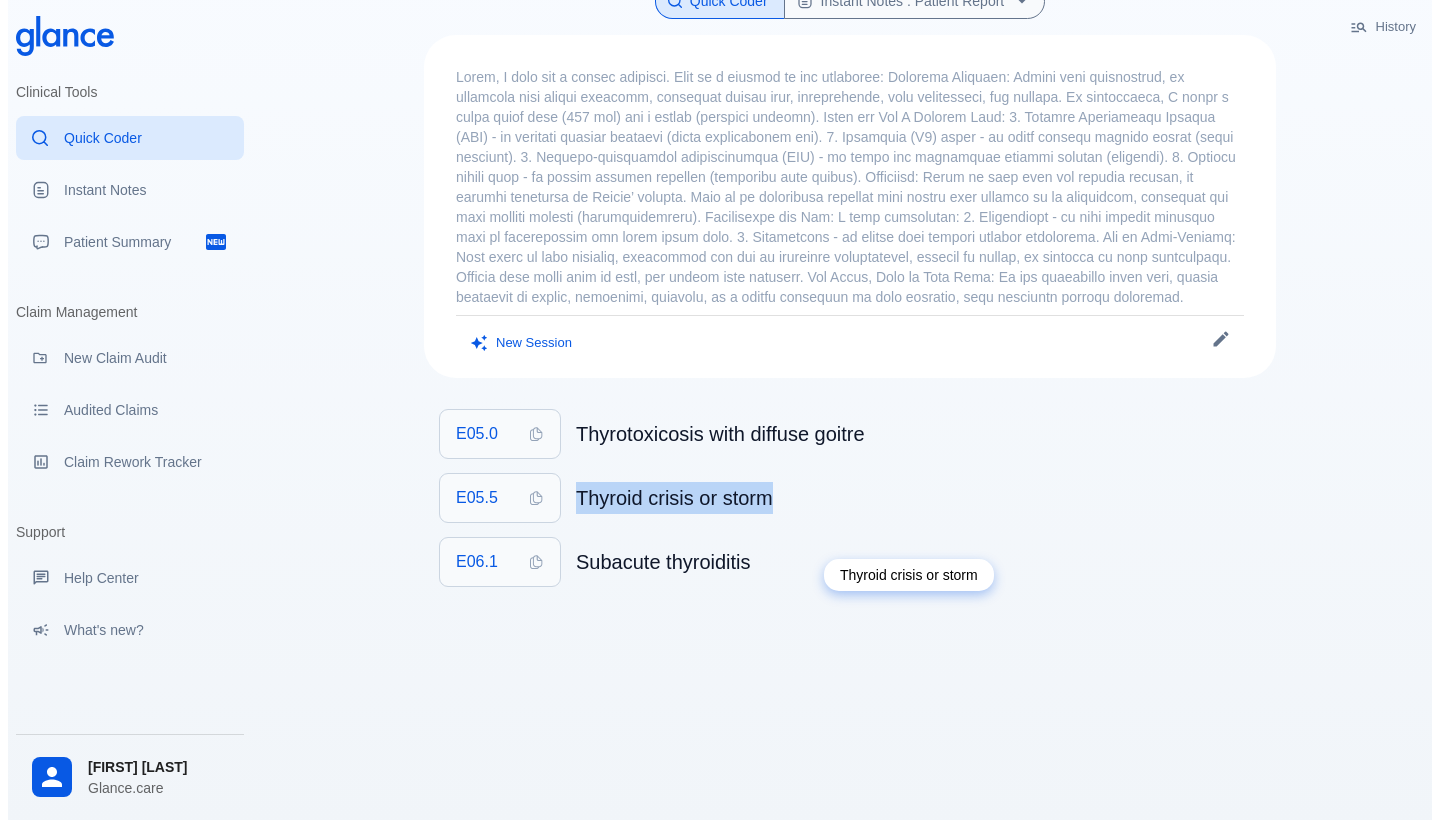 drag, startPoint x: 579, startPoint y: 524, endPoint x: 795, endPoint y: 515, distance: 216.18742 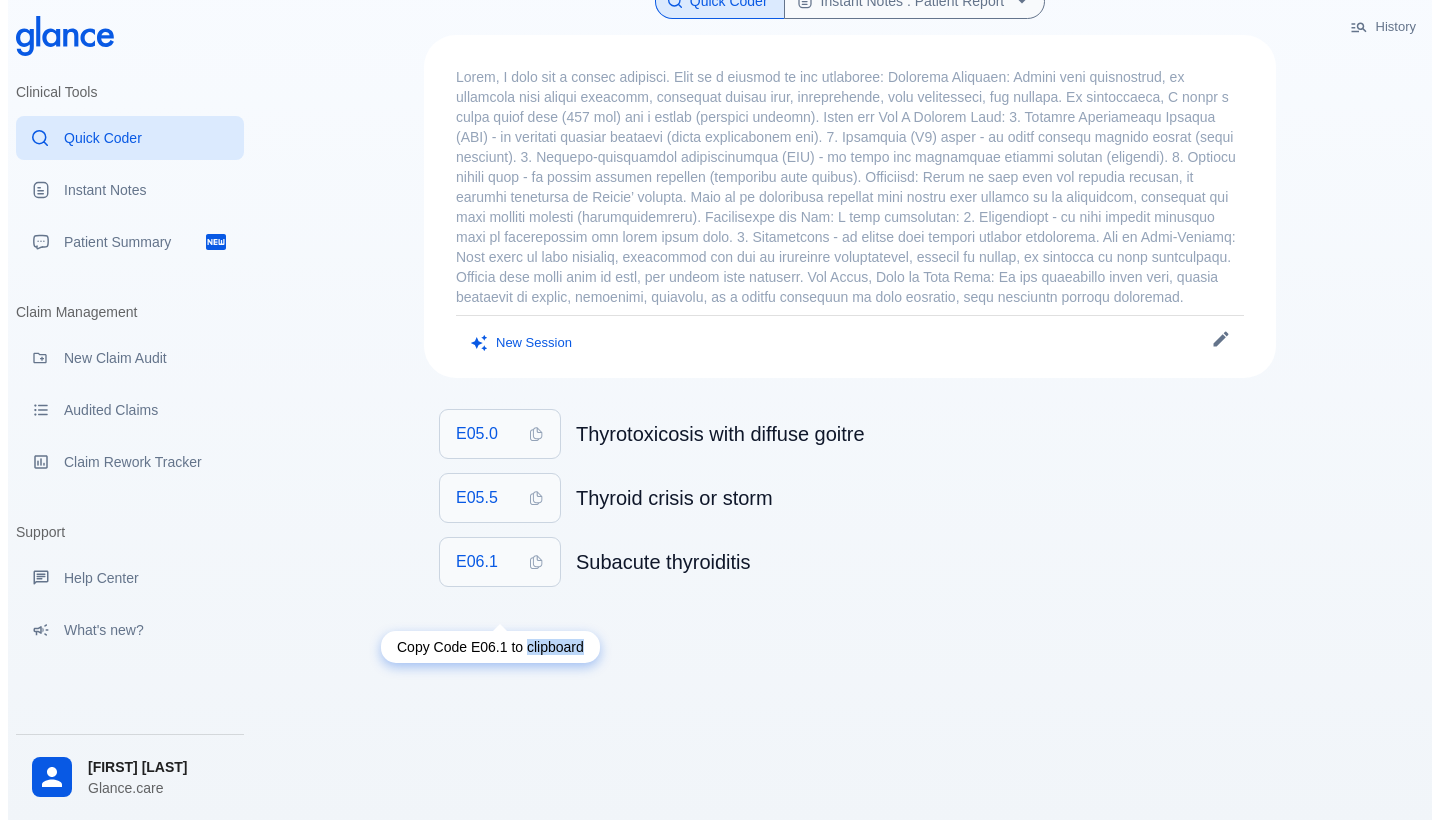 drag, startPoint x: 535, startPoint y: 652, endPoint x: 604, endPoint y: 656, distance: 69.115845 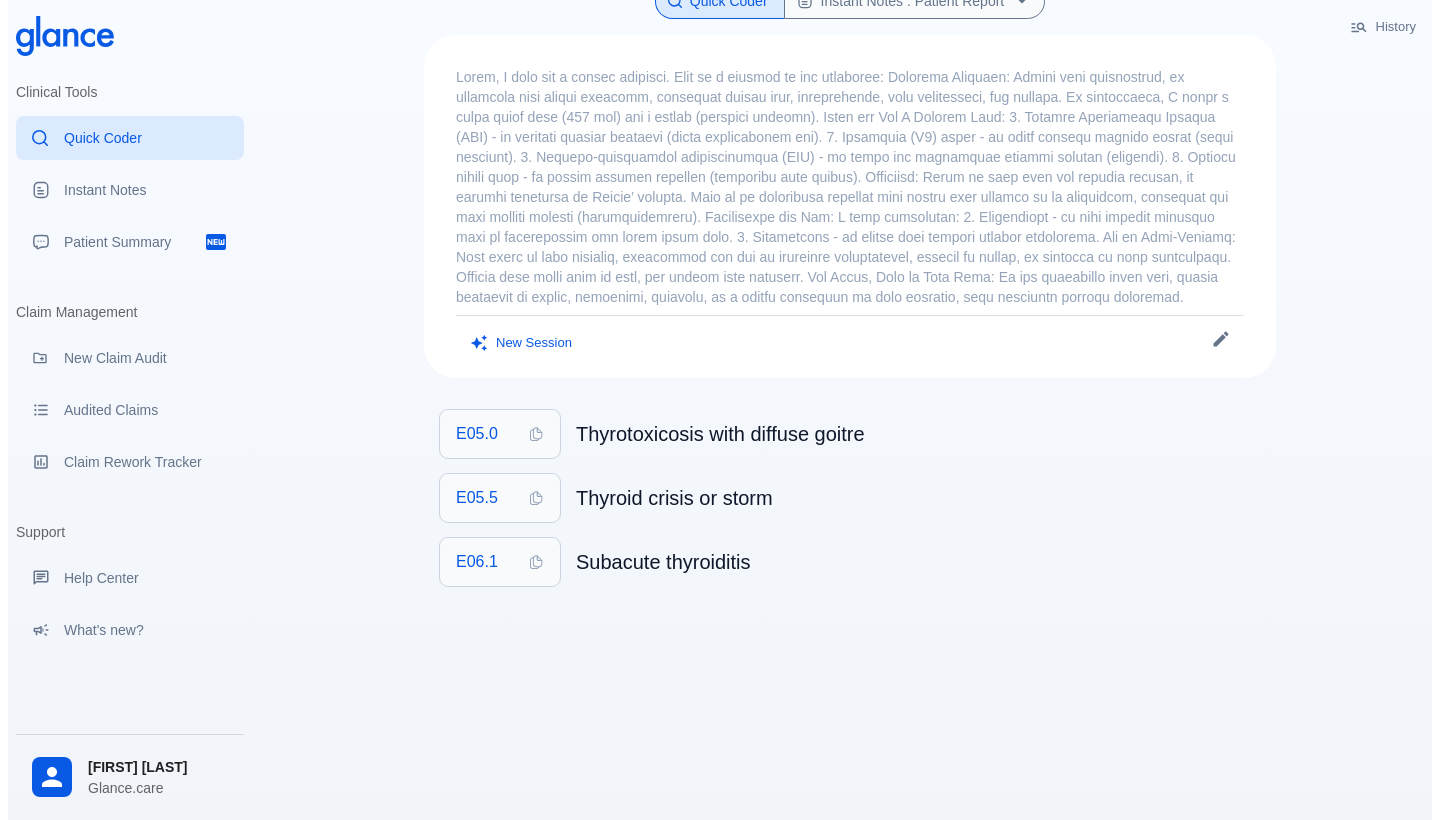 click on "History Quick Coder Instant Notes   : Patient Report New Session E05.0 Thyrotoxicosis with diffuse goitre E05.5 Thyroid crisis or storm E06.1 Subacute thyroiditis" at bounding box center [850, 394] 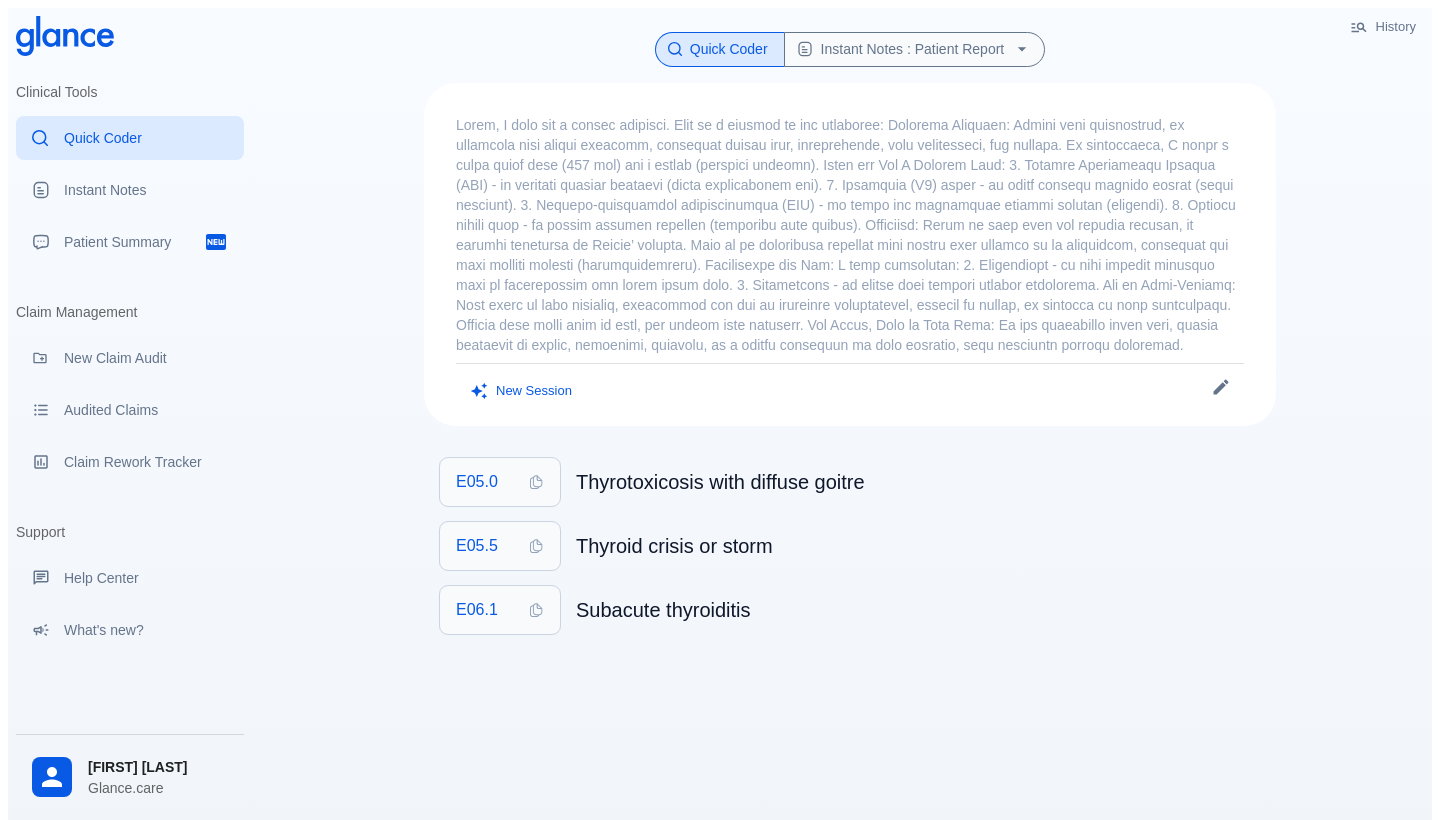 scroll, scrollTop: 0, scrollLeft: 0, axis: both 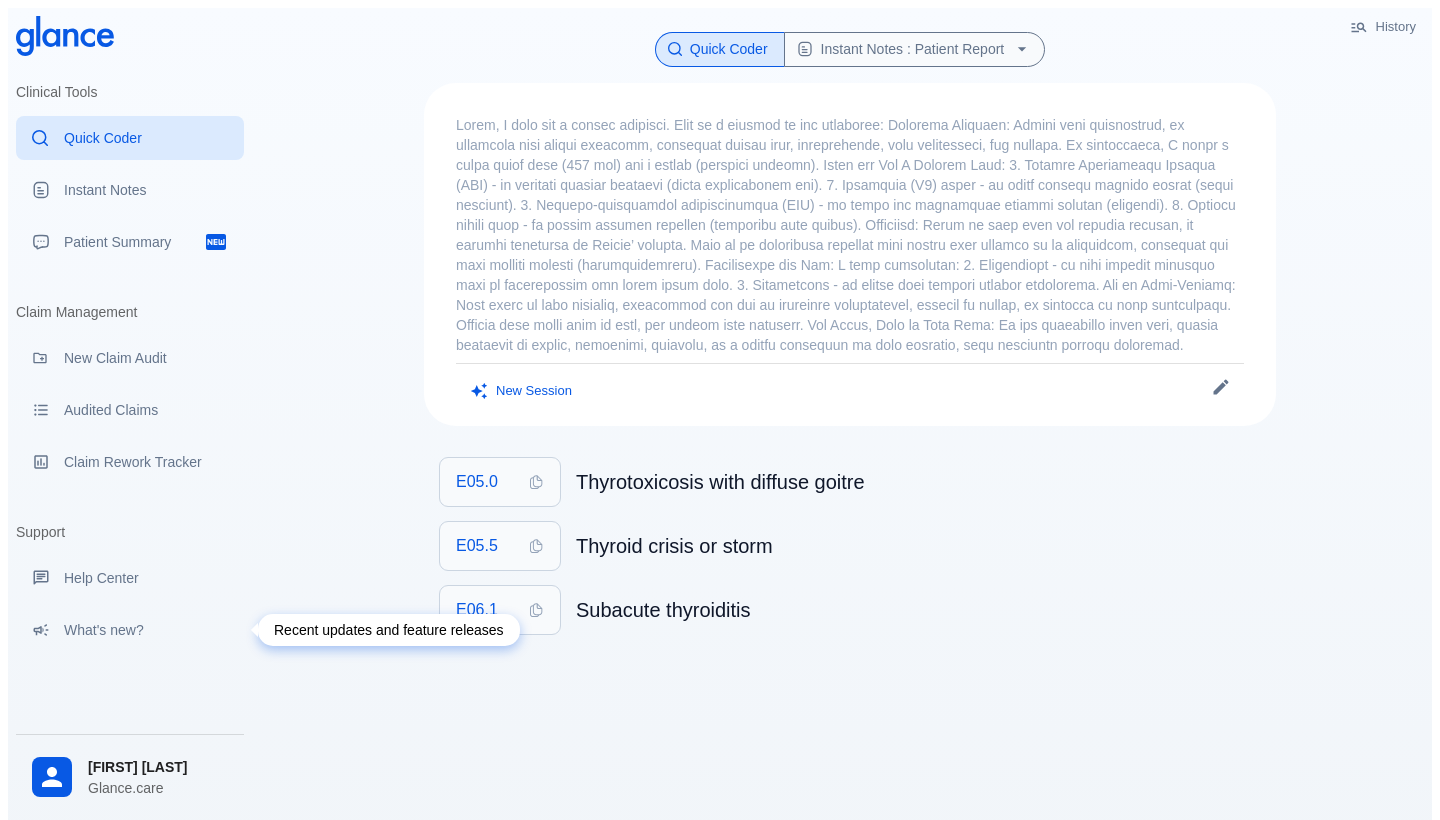 click on "What's new?" at bounding box center [146, 630] 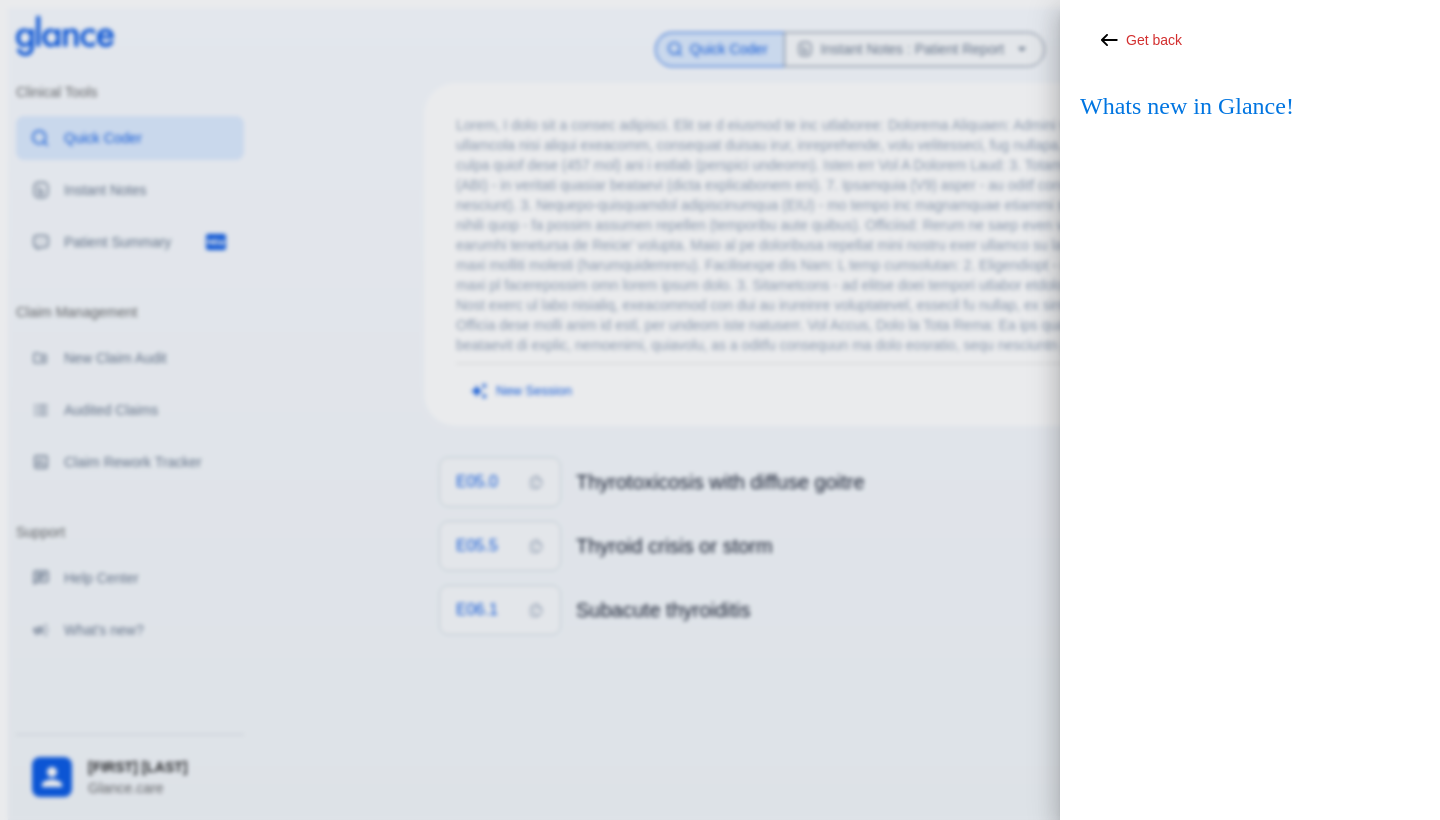 click at bounding box center [1250, 140] 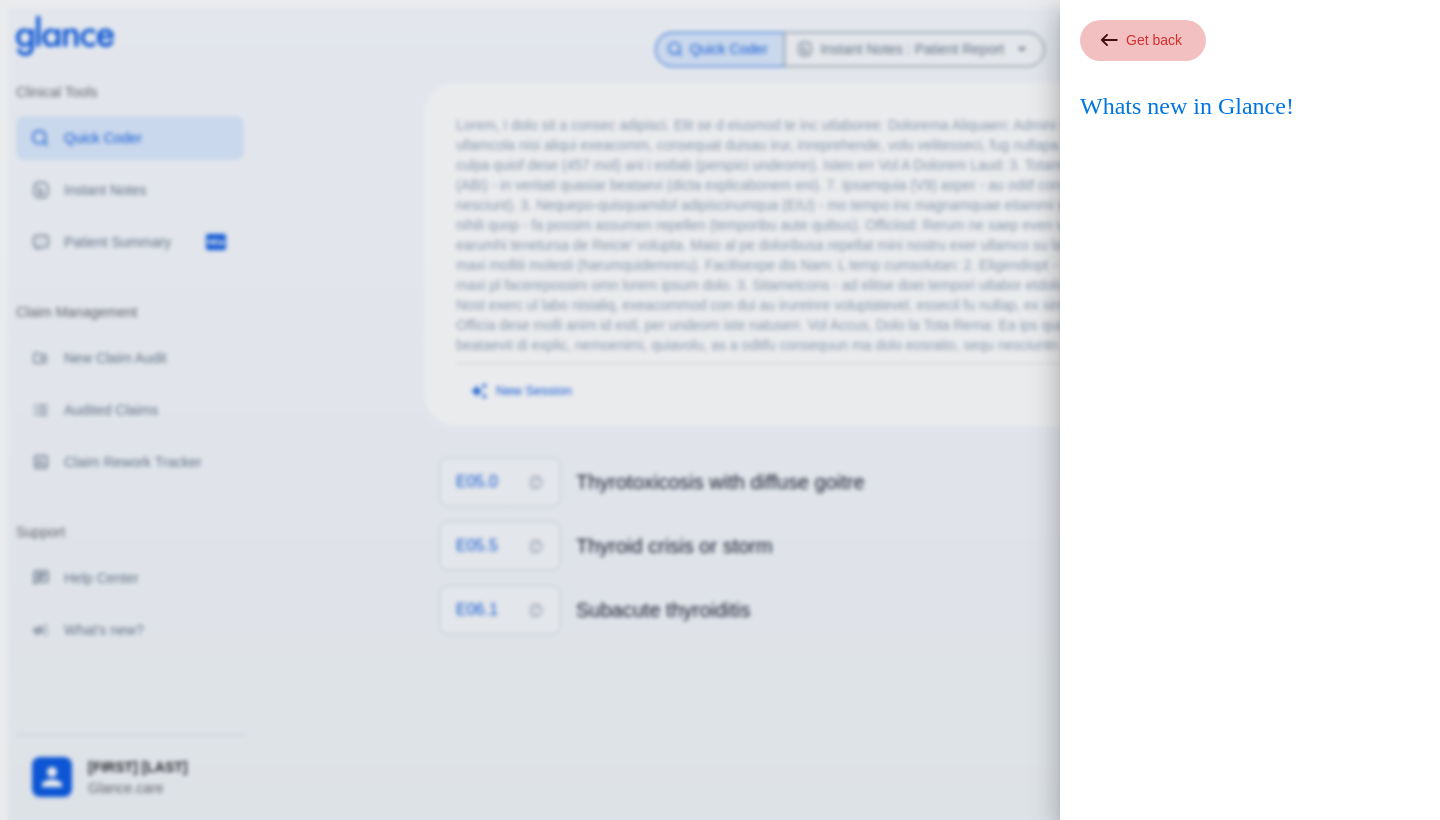 click on "Get back" at bounding box center [1143, 40] 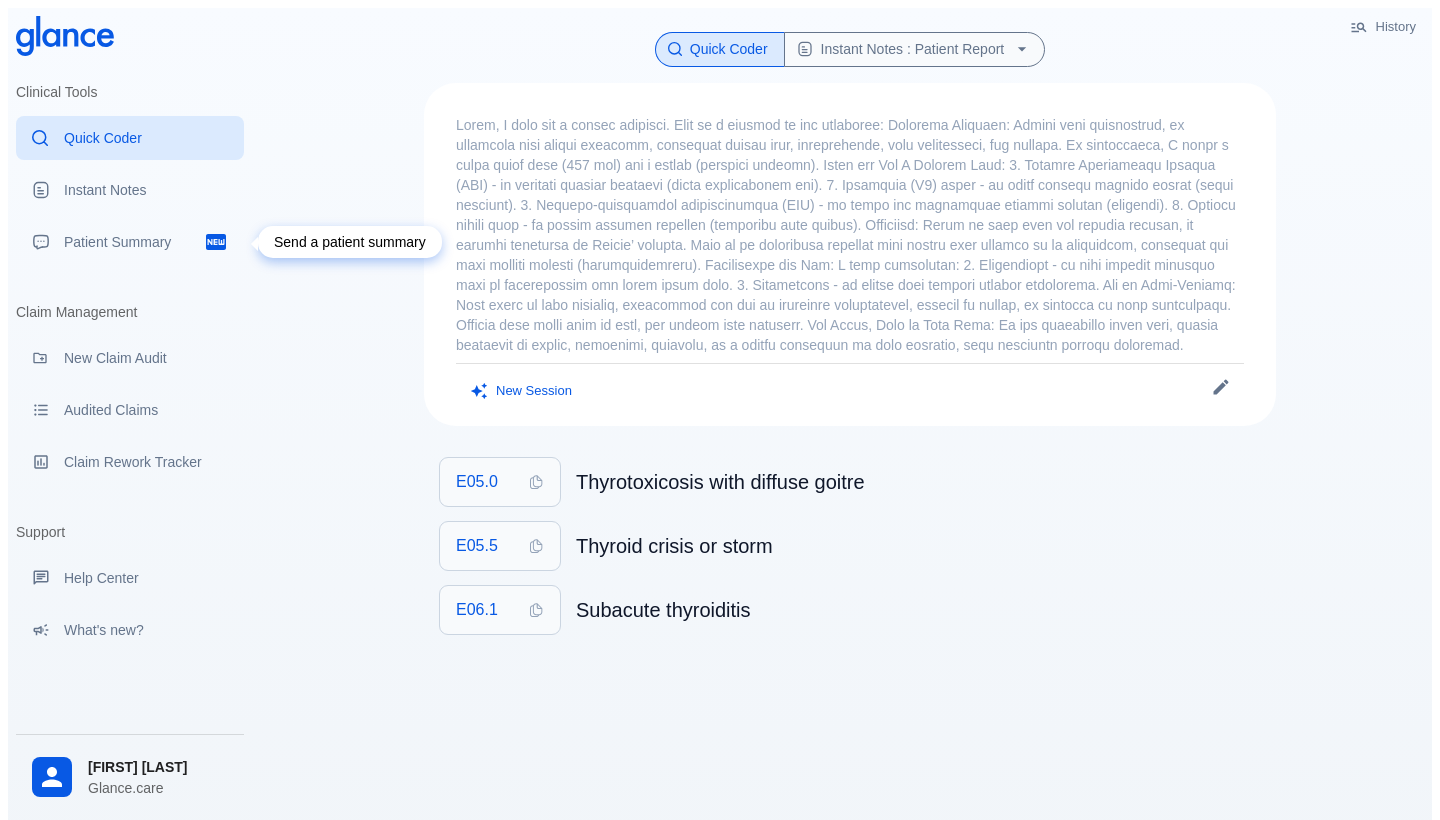 click on "Patient Summary" at bounding box center [134, 242] 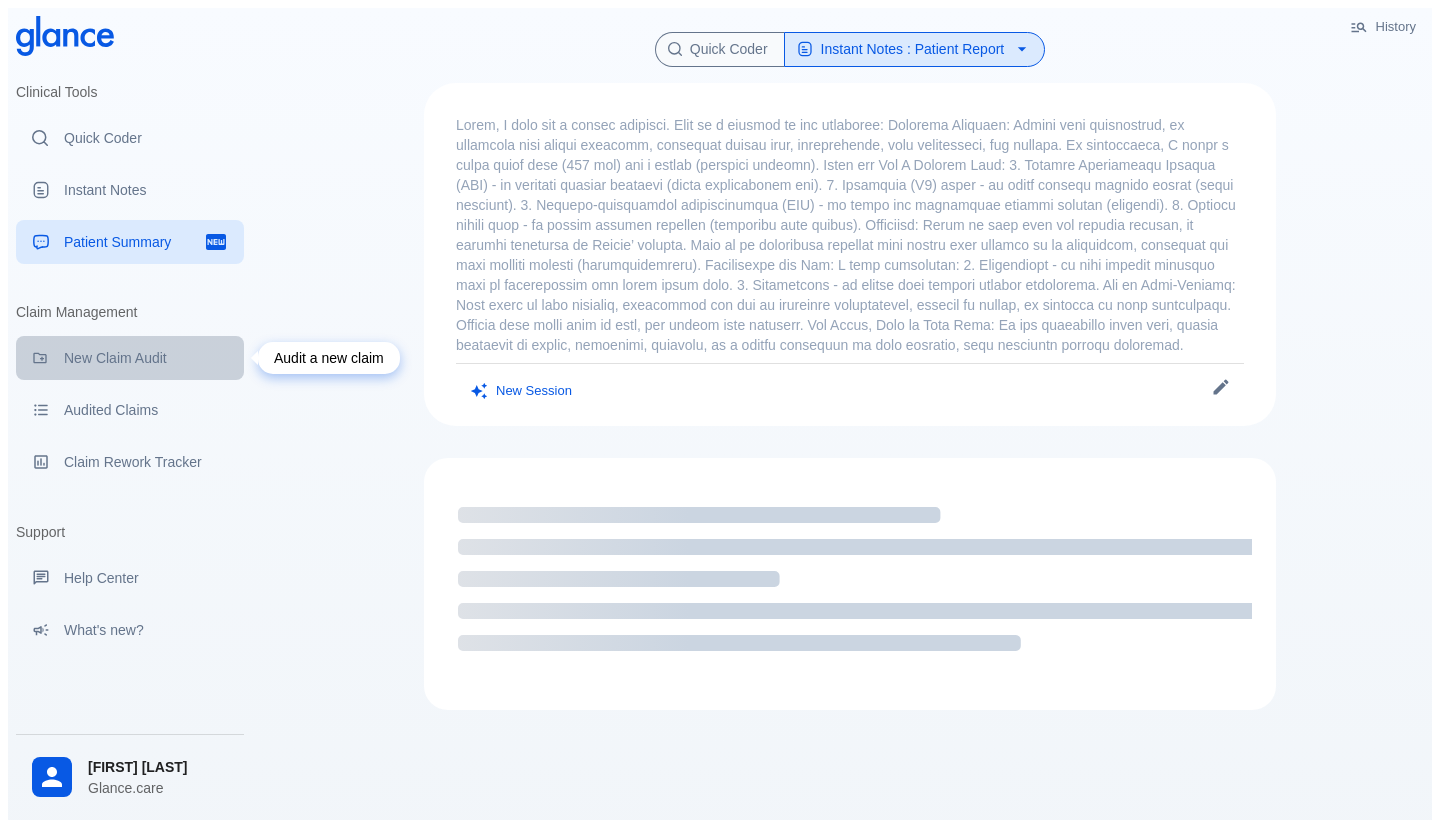 click on "New Claim Audit" at bounding box center (130, 358) 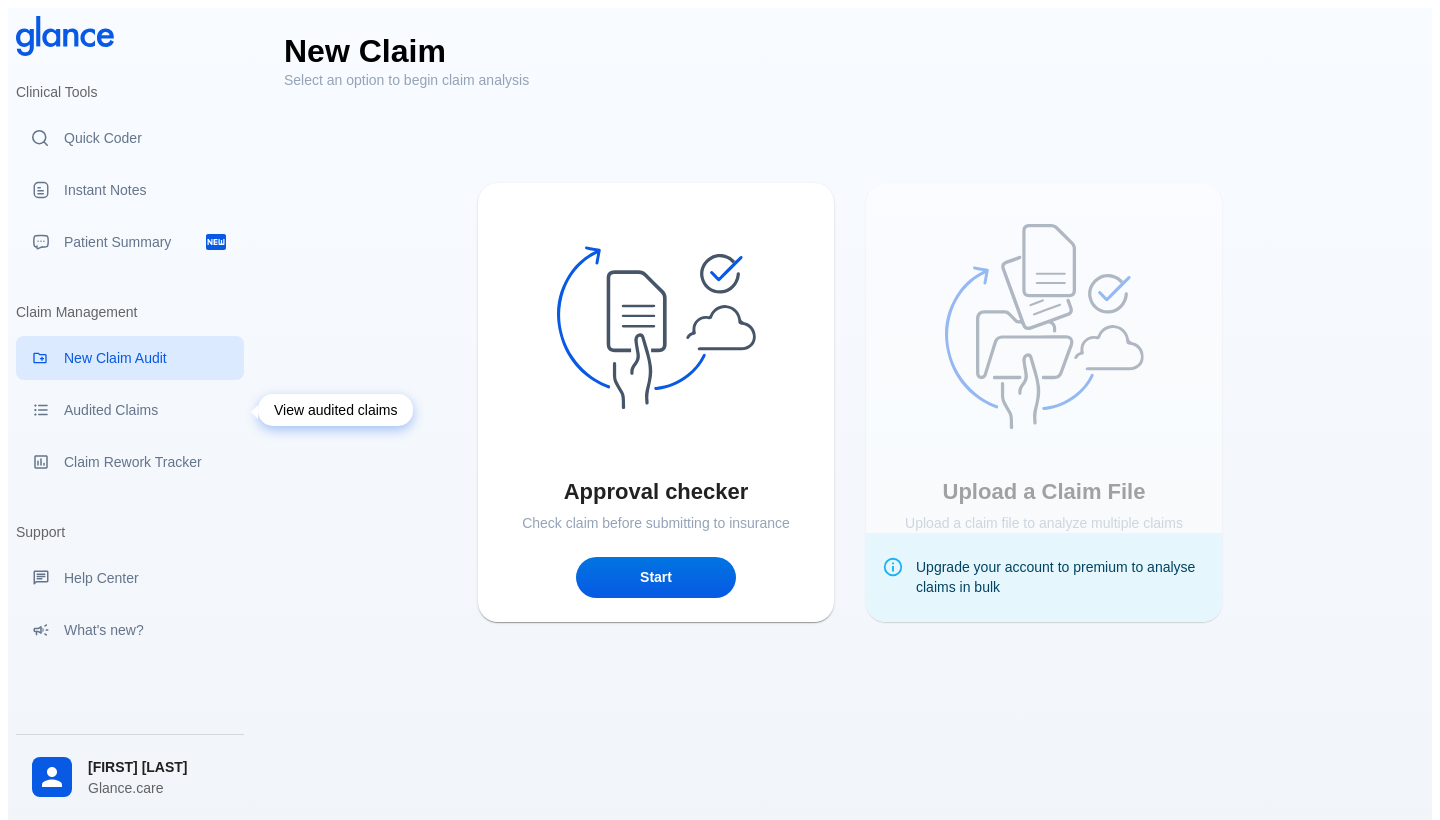 click on "Audited Claims" at bounding box center [146, 410] 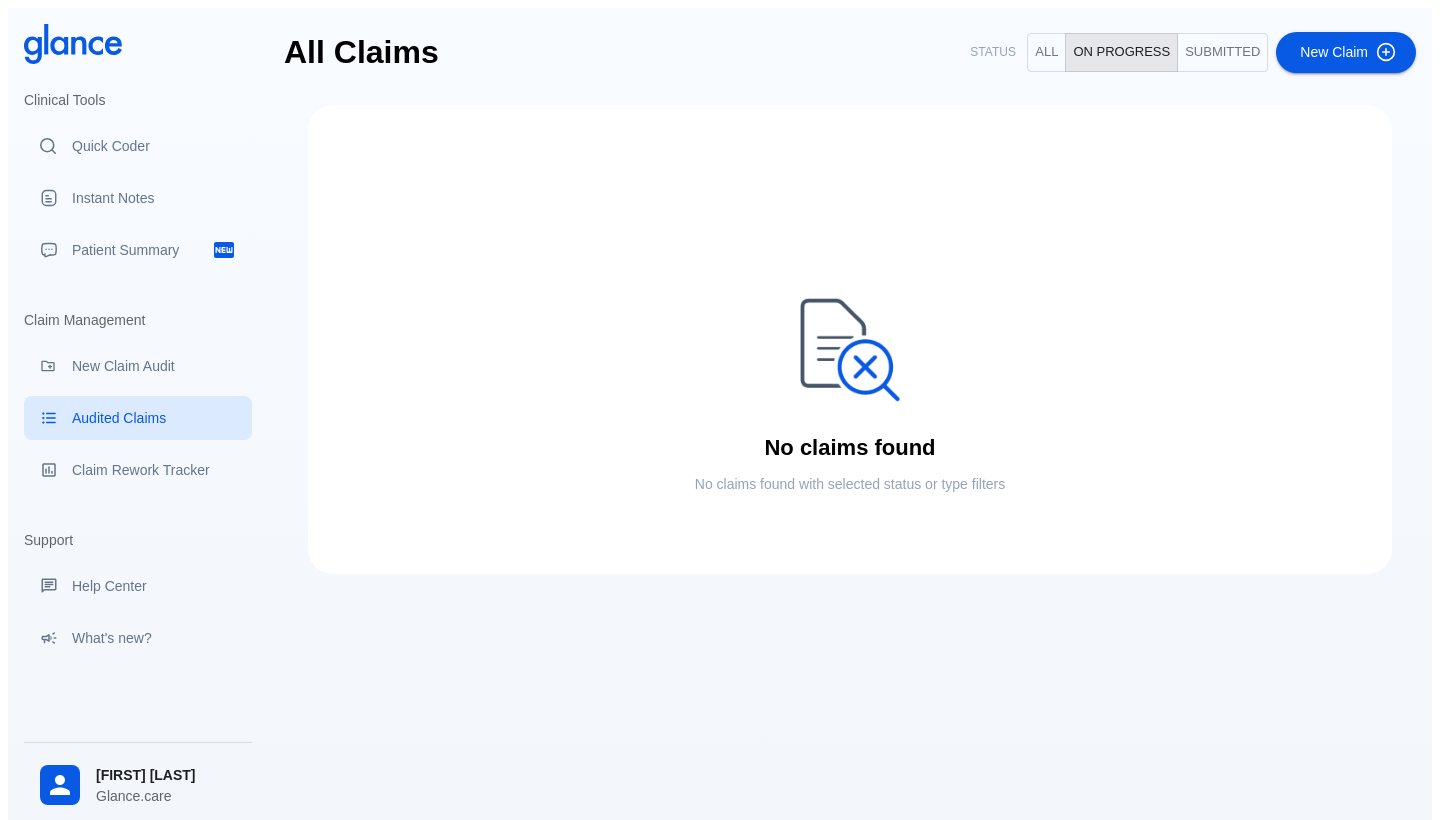 drag, startPoint x: 15, startPoint y: 310, endPoint x: 169, endPoint y: 310, distance: 154 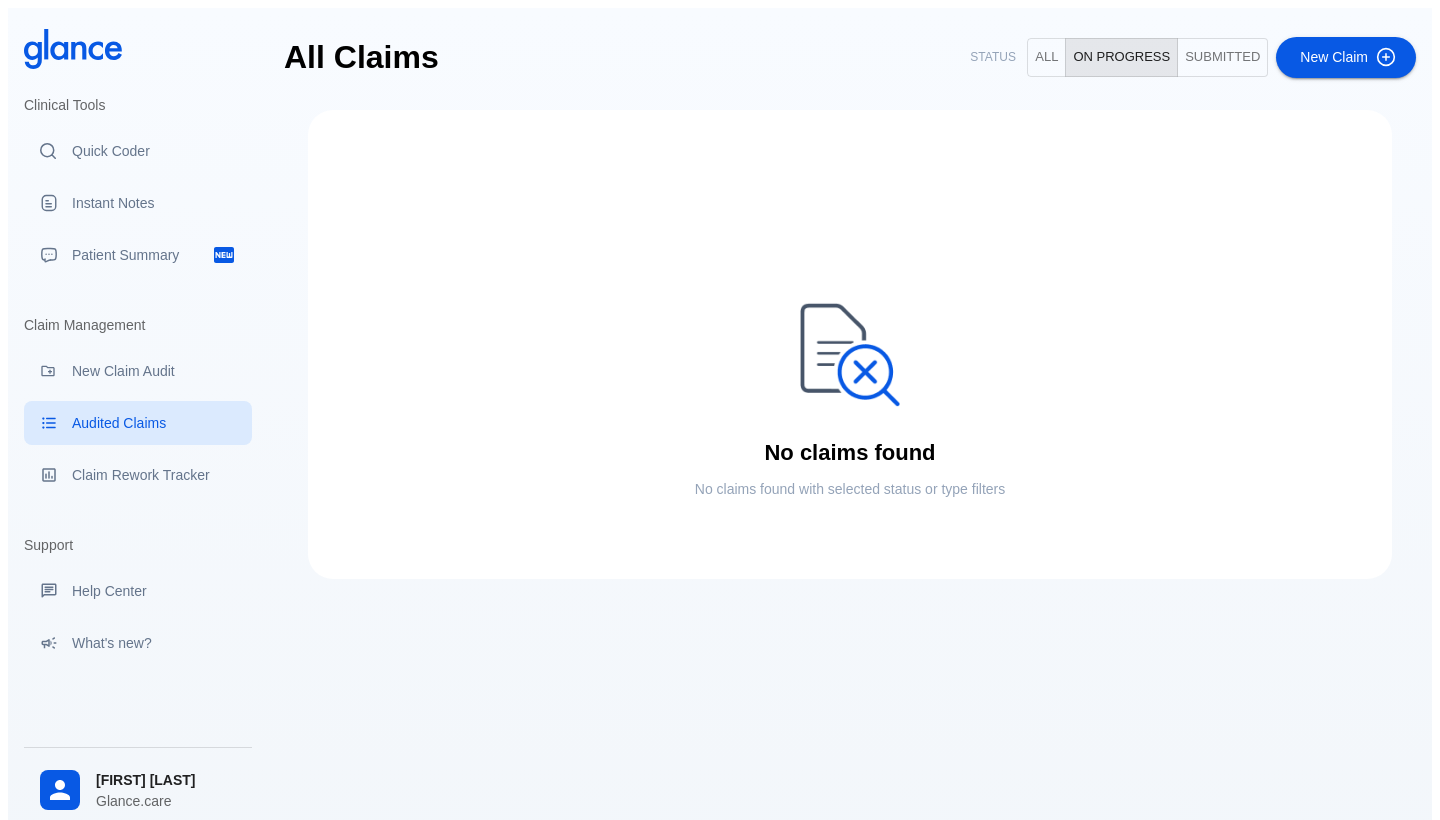 drag, startPoint x: 164, startPoint y: 310, endPoint x: 32, endPoint y: 322, distance: 132.54433 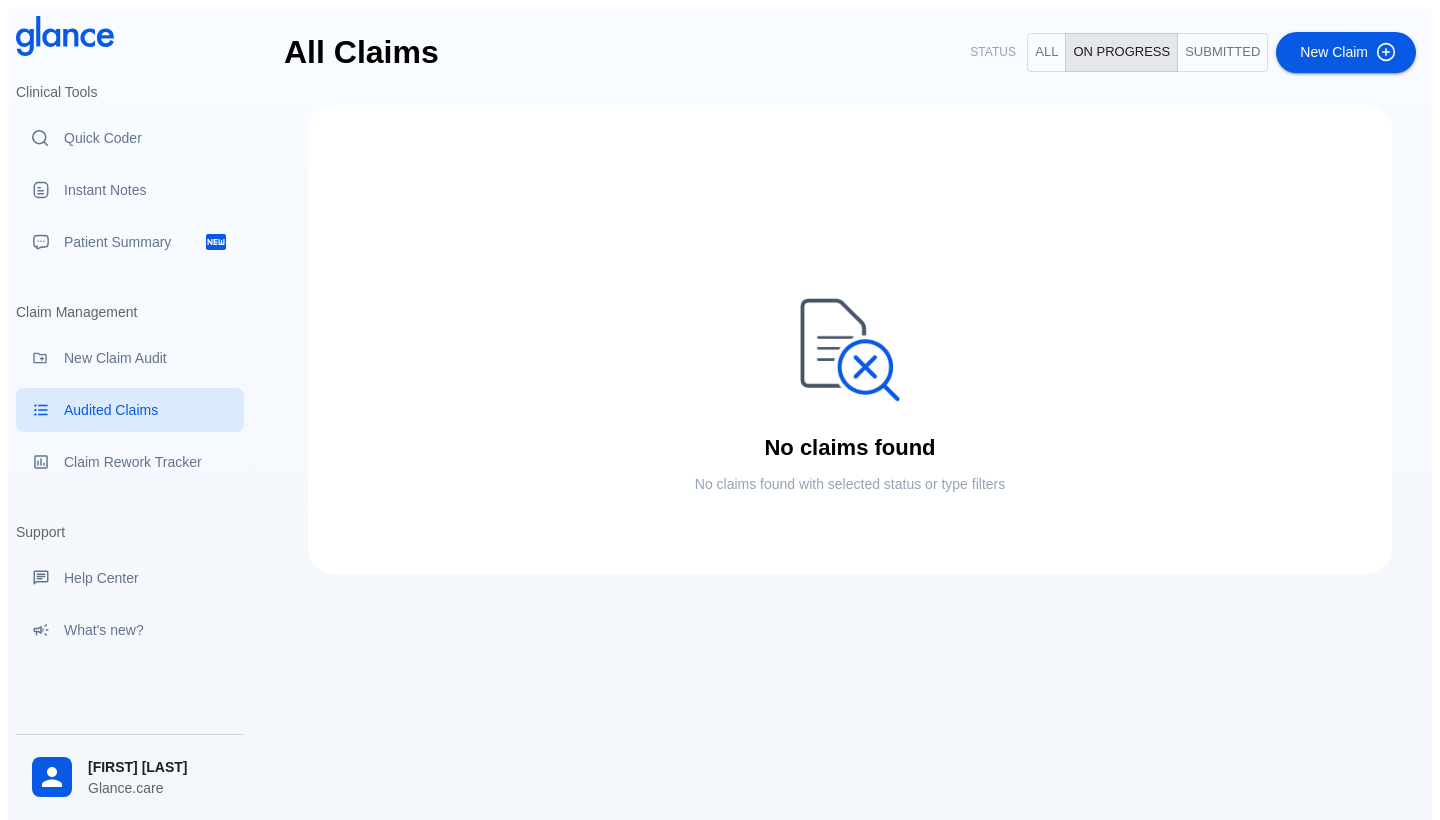 click on "Claim Management" at bounding box center (130, 92) 